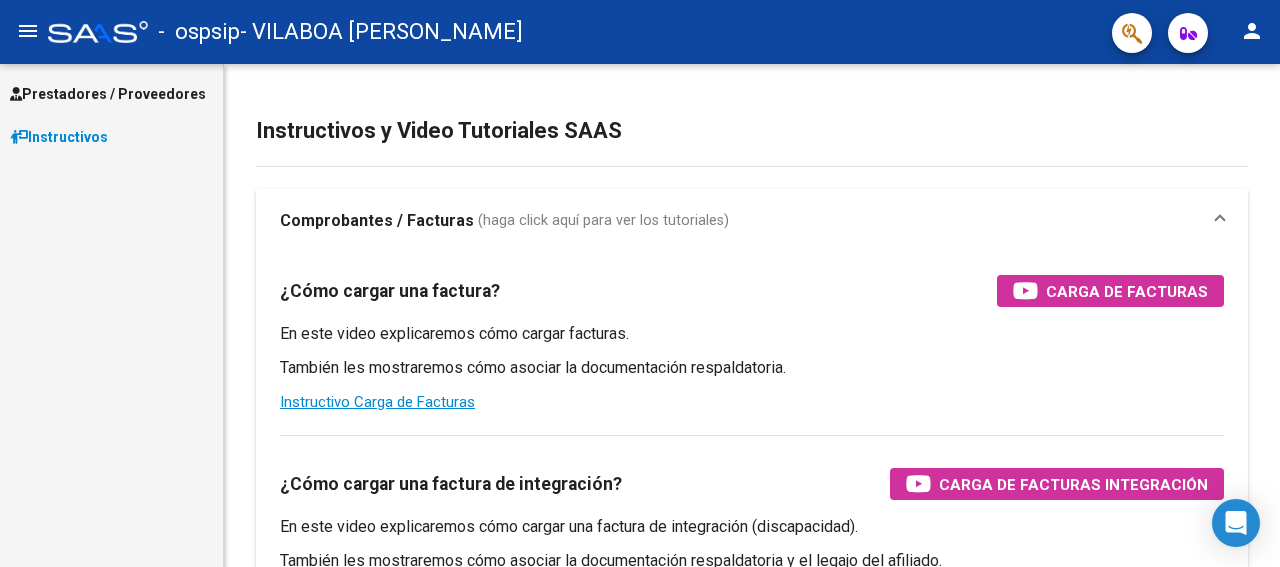 scroll, scrollTop: 0, scrollLeft: 0, axis: both 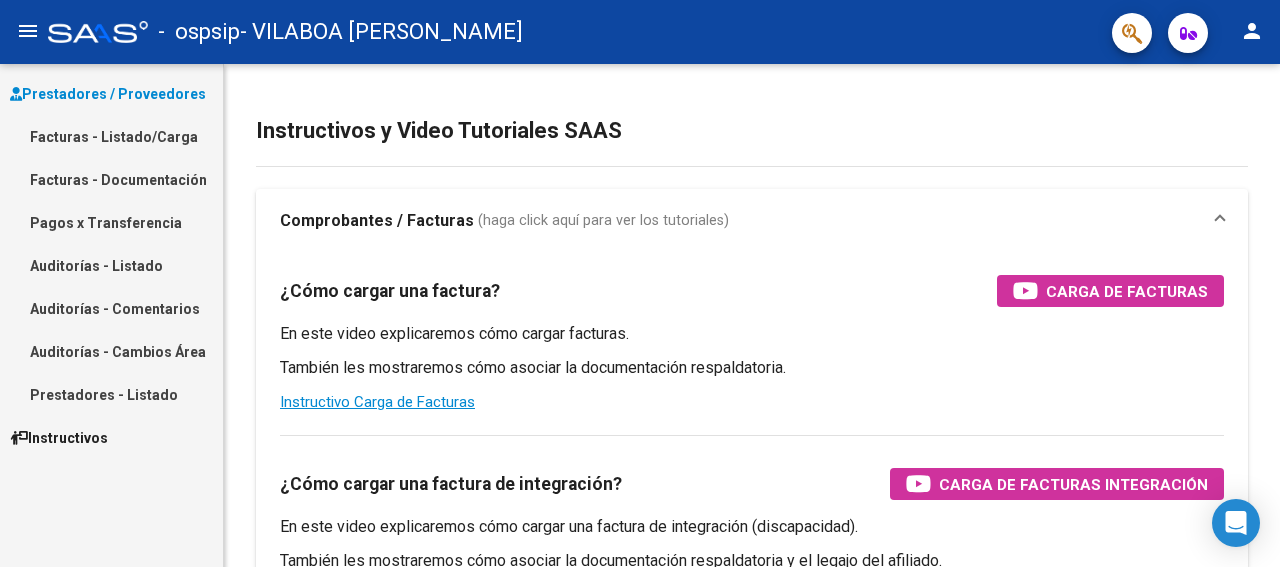 click on "Facturas - Documentación" at bounding box center [111, 179] 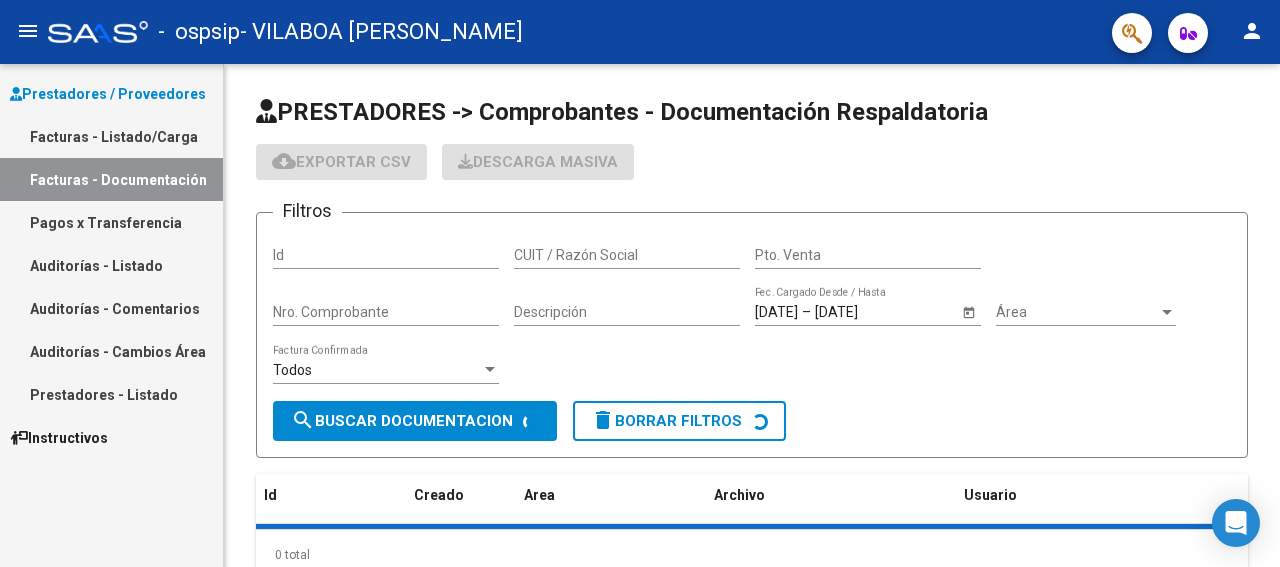 click on "Facturas - Listado/Carga" at bounding box center (111, 136) 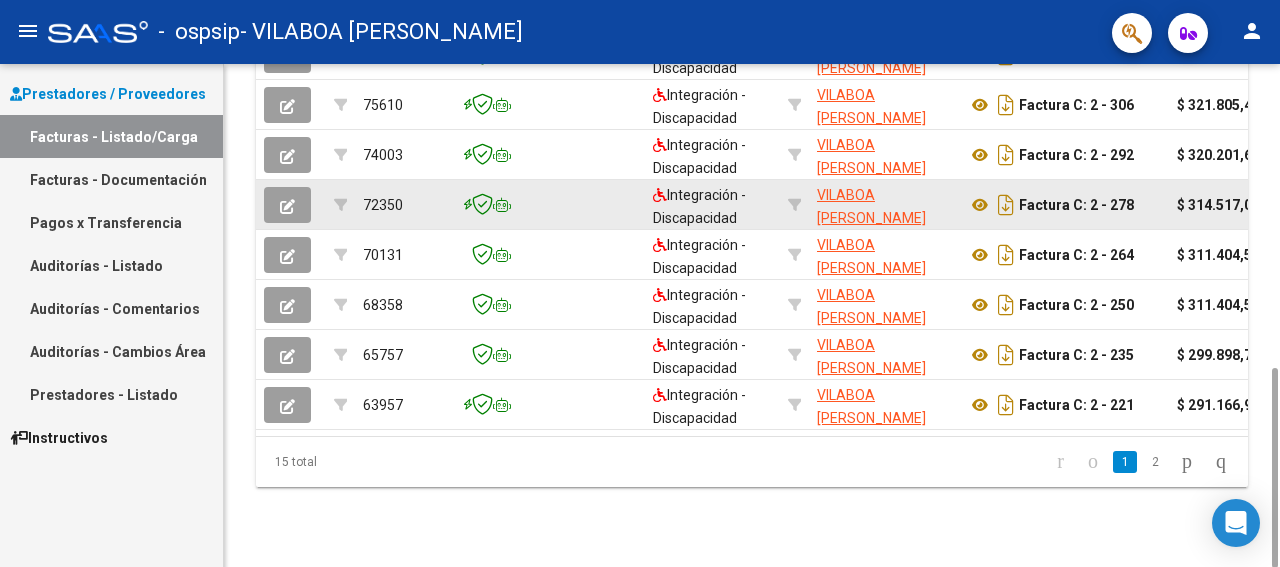 scroll, scrollTop: 558, scrollLeft: 0, axis: vertical 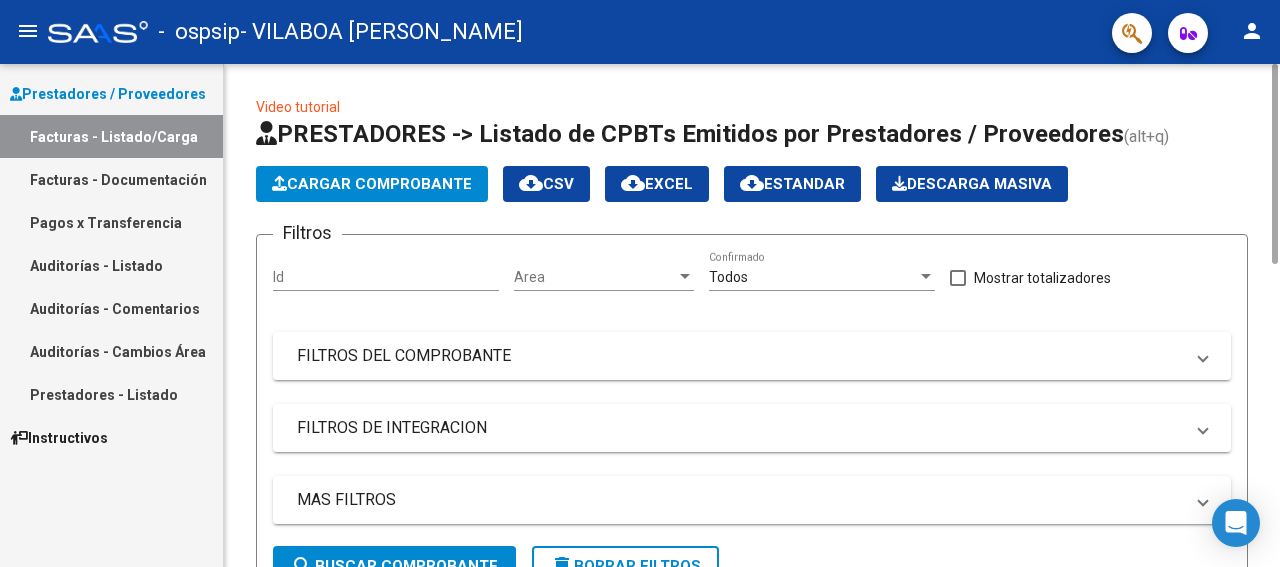 click on "Cargar Comprobante" 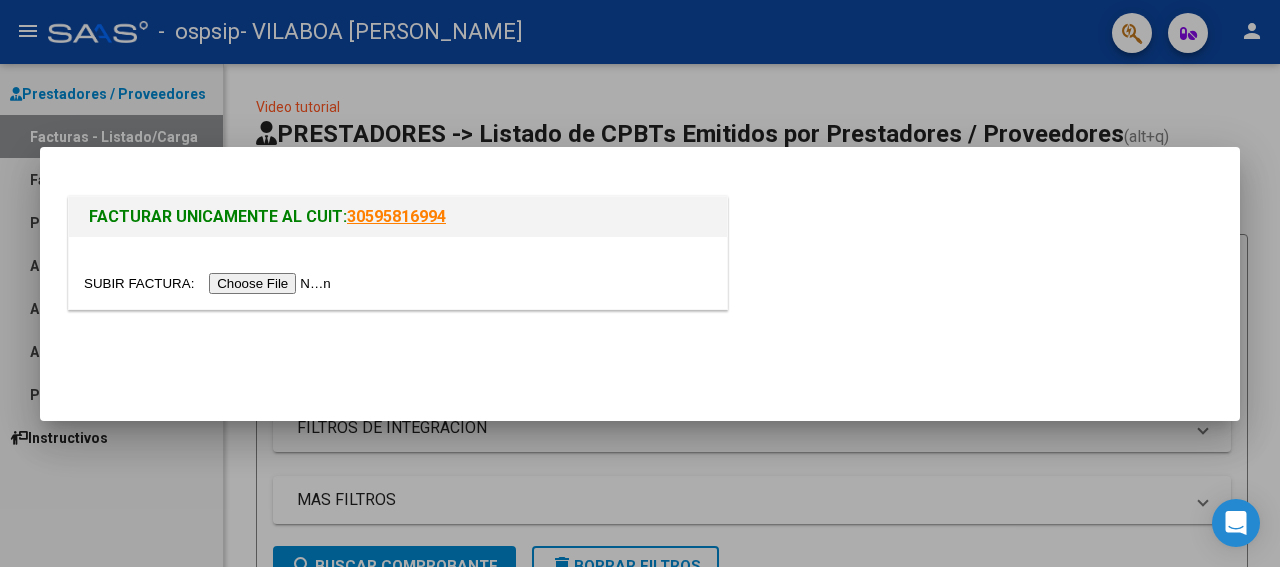 click at bounding box center [210, 283] 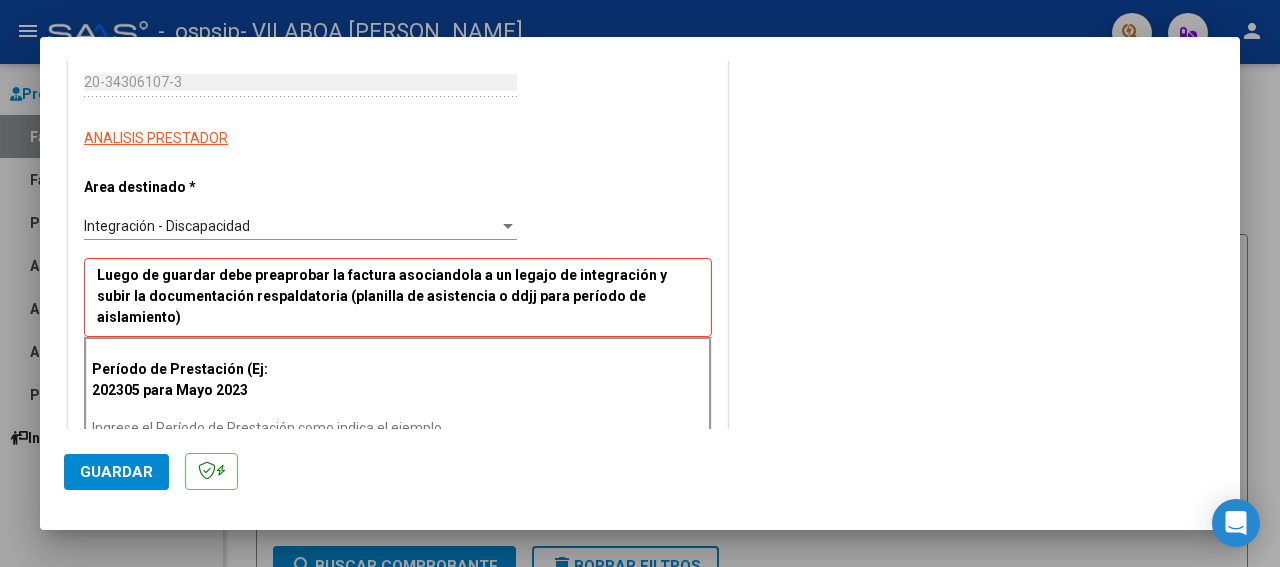 scroll, scrollTop: 400, scrollLeft: 0, axis: vertical 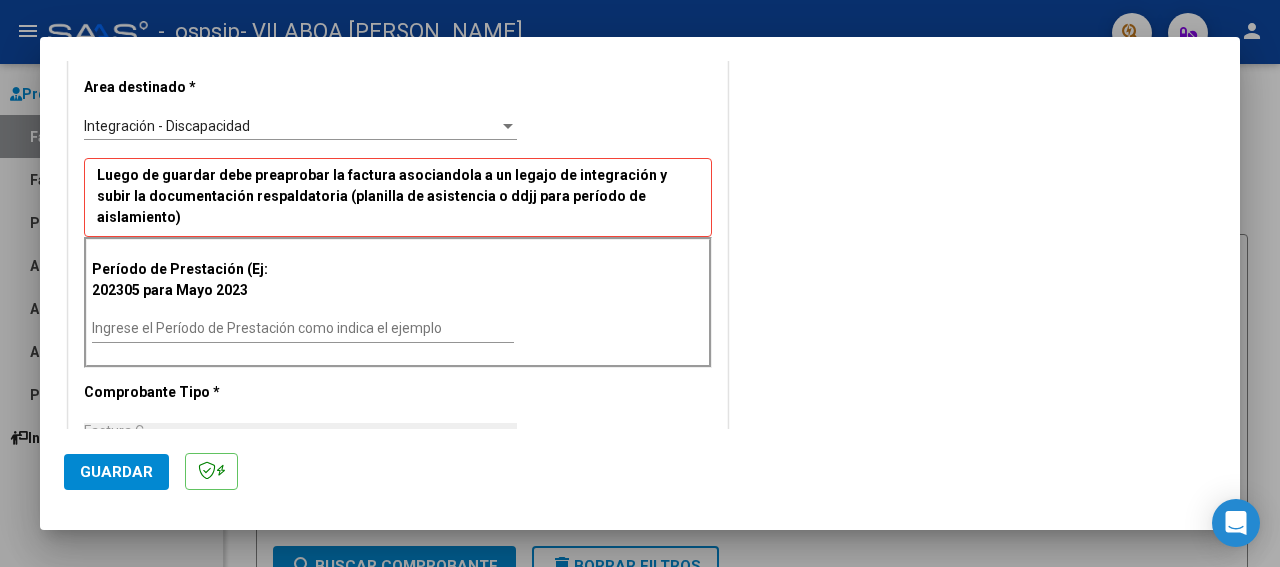 click on "Ingrese el Período de Prestación como indica el ejemplo" at bounding box center [303, 328] 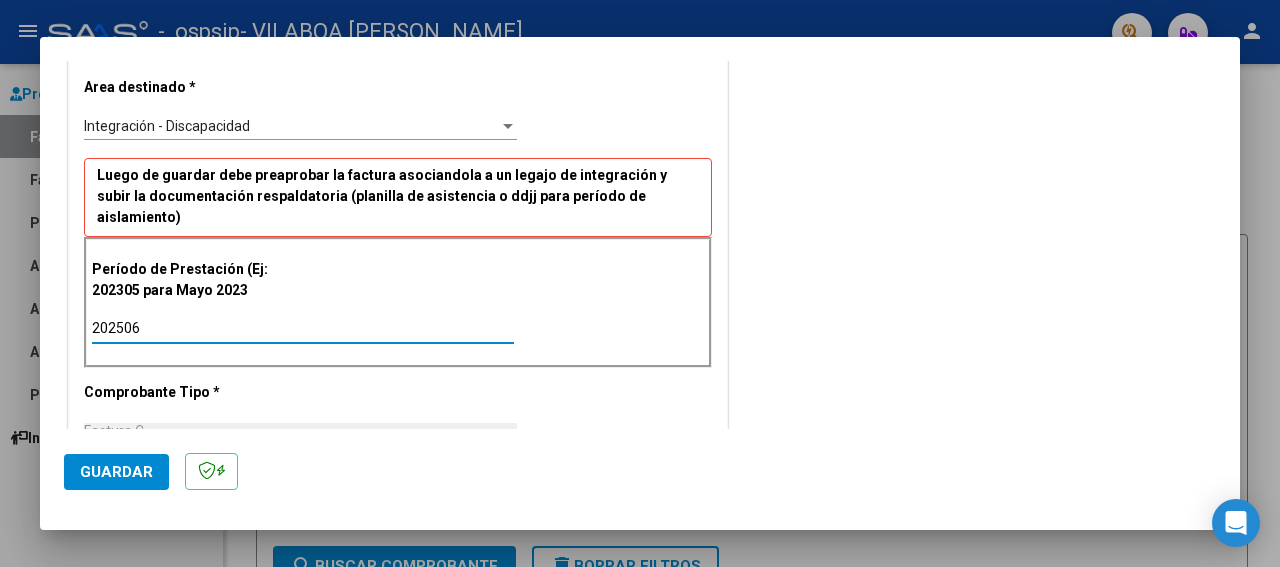 type on "202506" 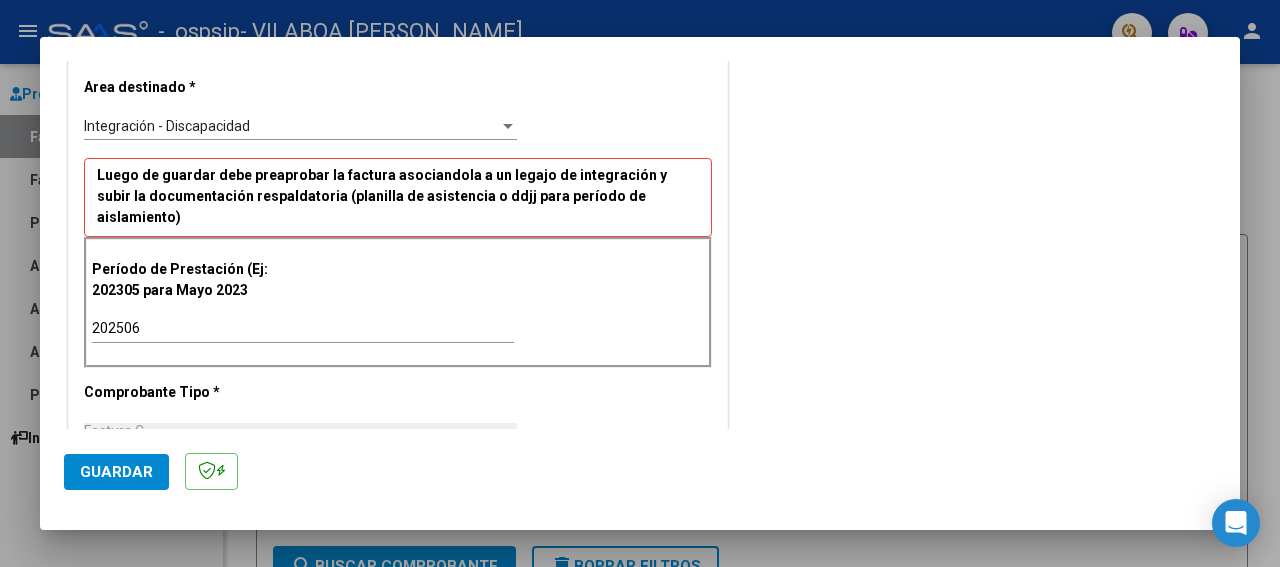 click on "COMENTARIOS Comentarios del Prestador / Gerenciador:" at bounding box center [974, 493] 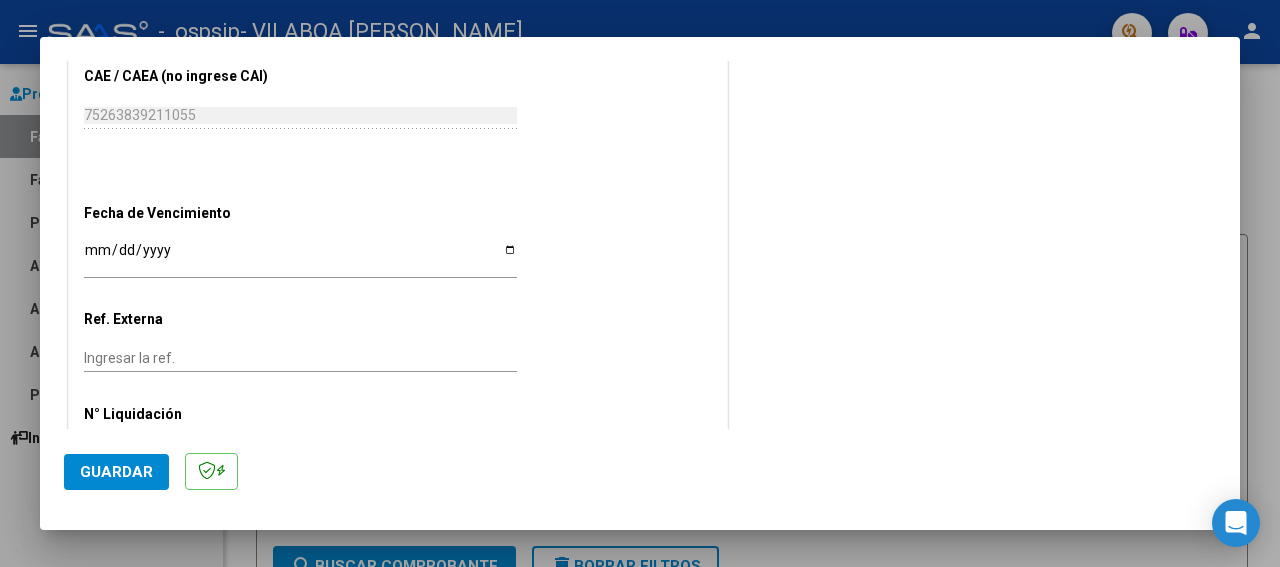 scroll, scrollTop: 1227, scrollLeft: 0, axis: vertical 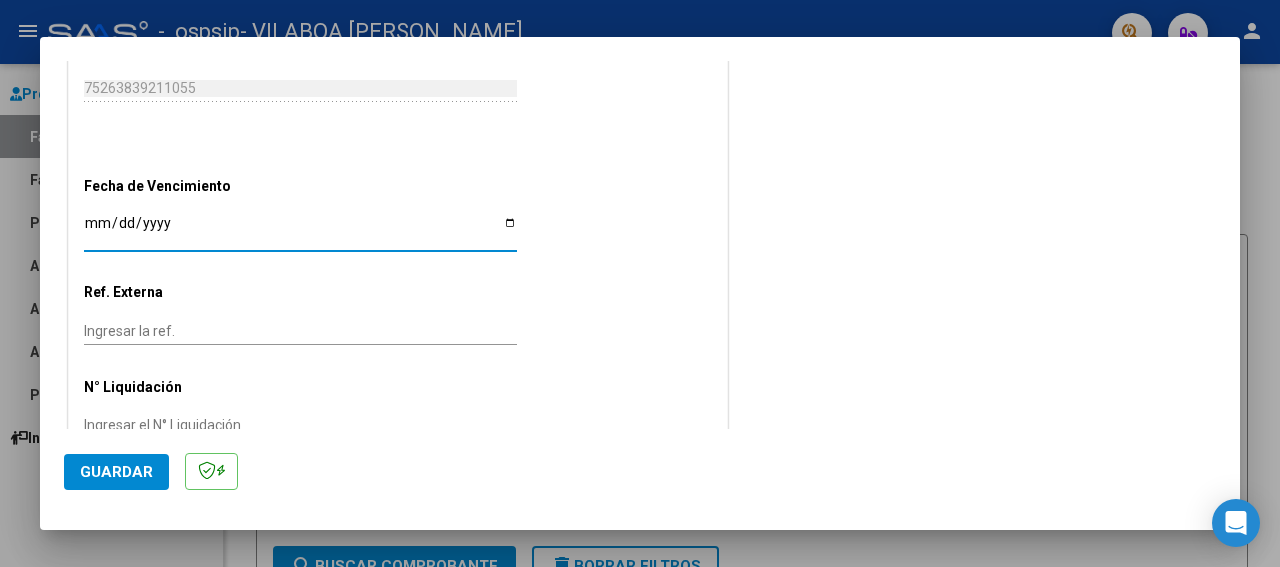 click on "Ingresar la fecha" at bounding box center (300, 230) 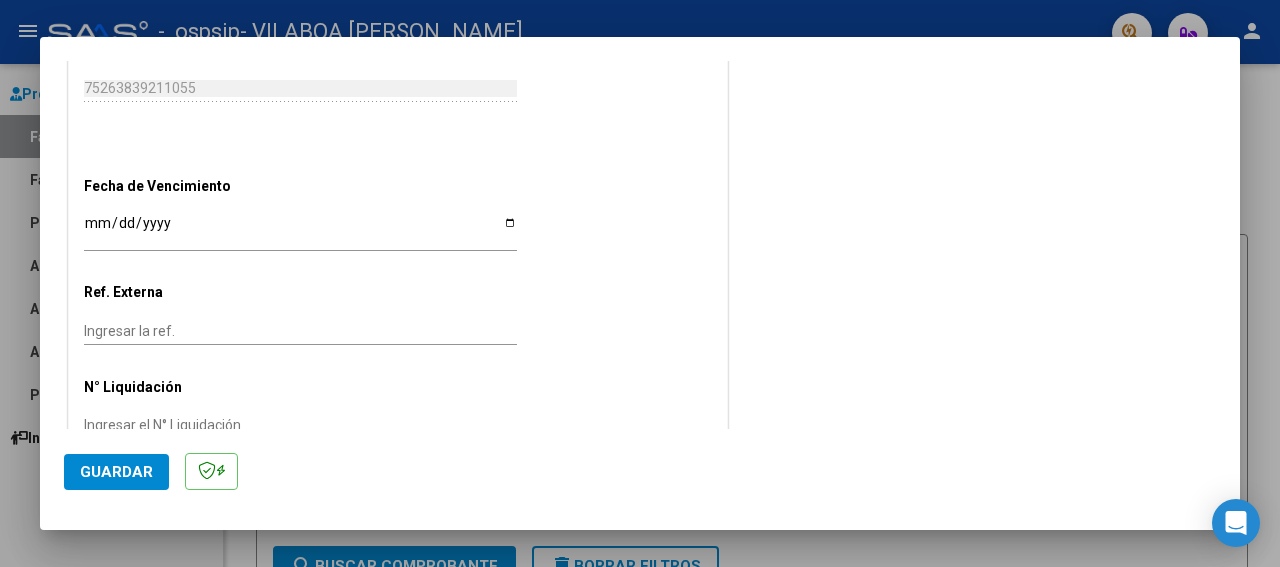 click on "Guardar" 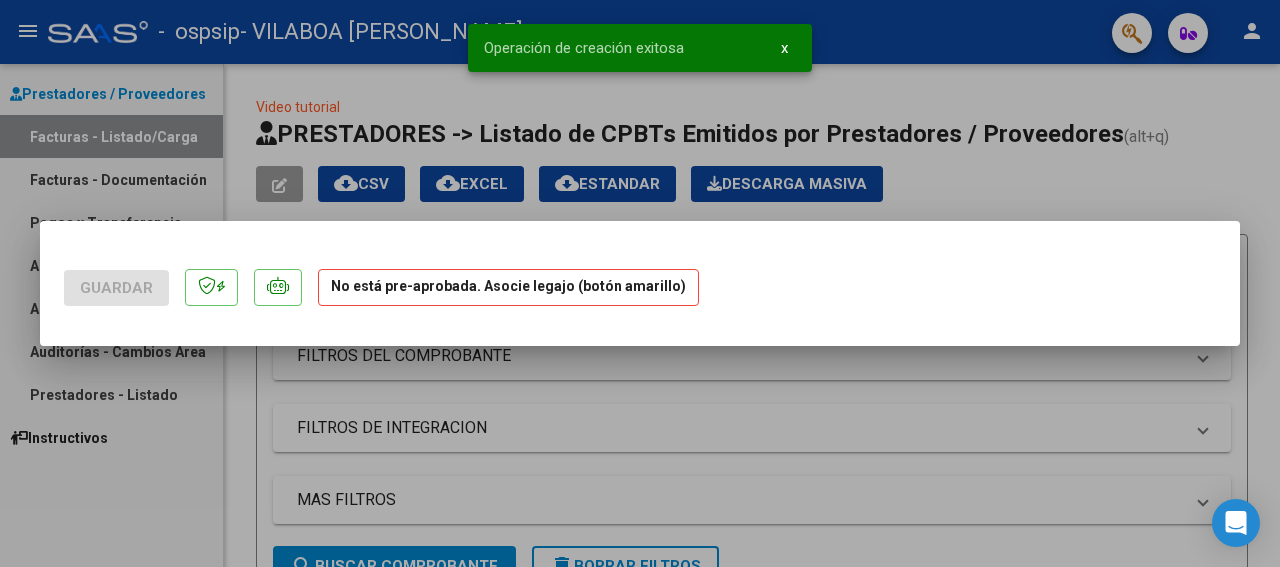 scroll, scrollTop: 0, scrollLeft: 0, axis: both 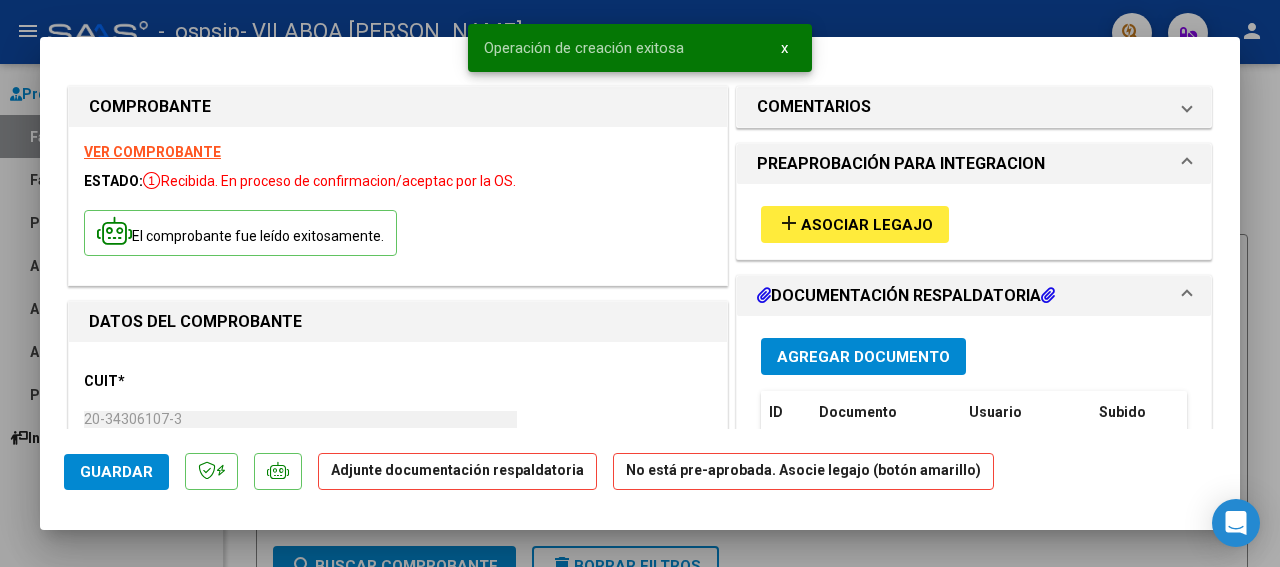 click on "add" at bounding box center [789, 223] 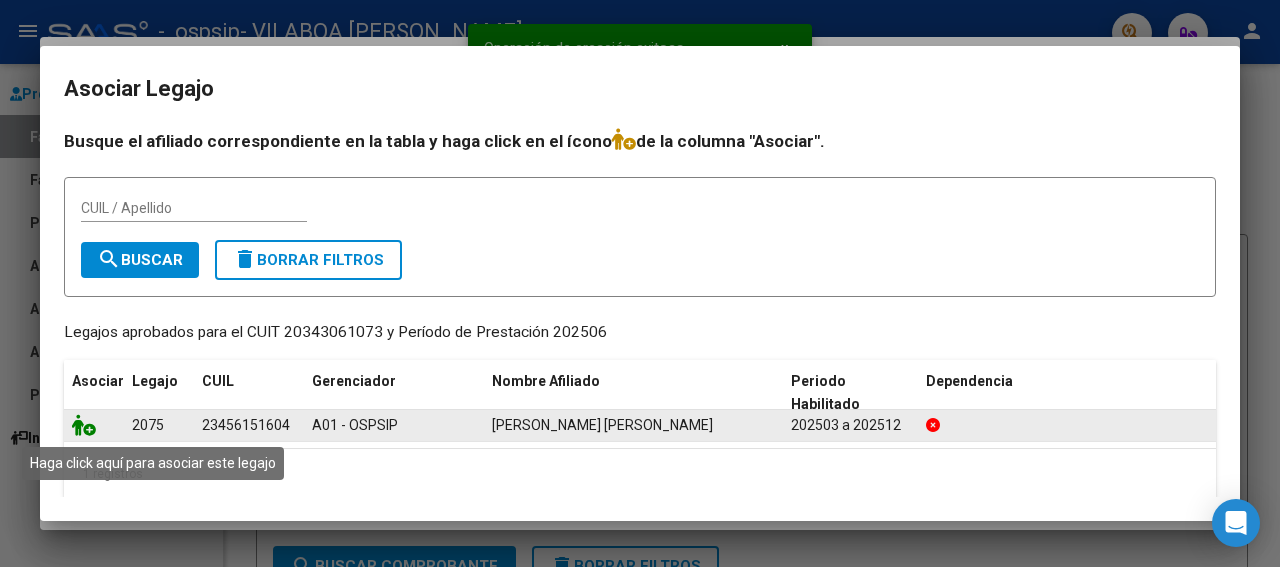 click 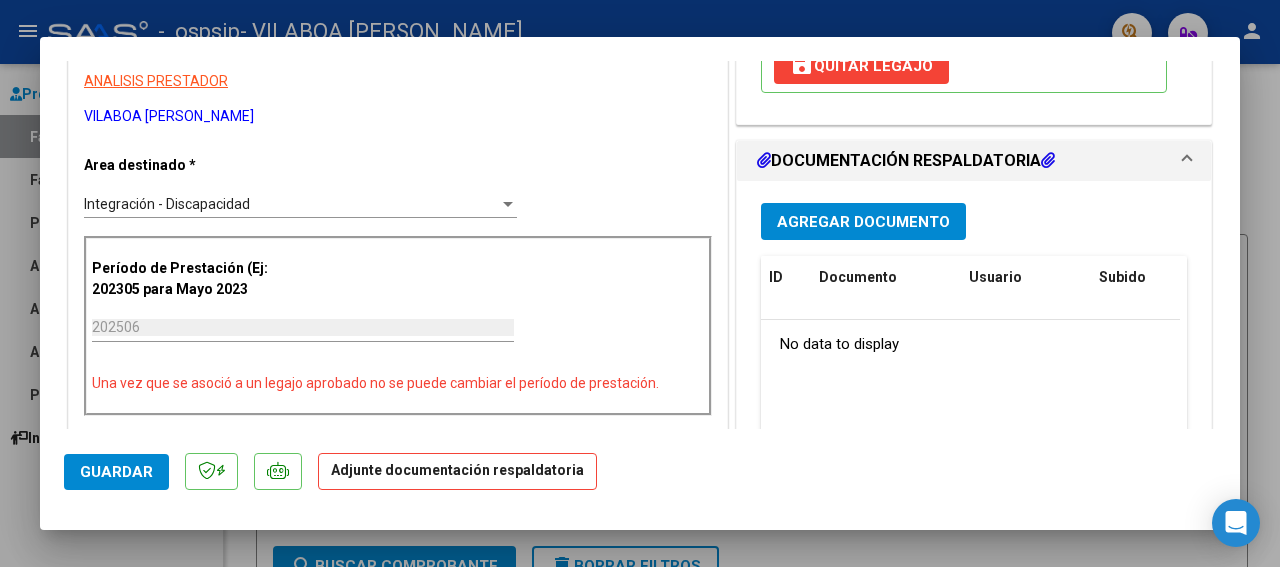 scroll, scrollTop: 400, scrollLeft: 0, axis: vertical 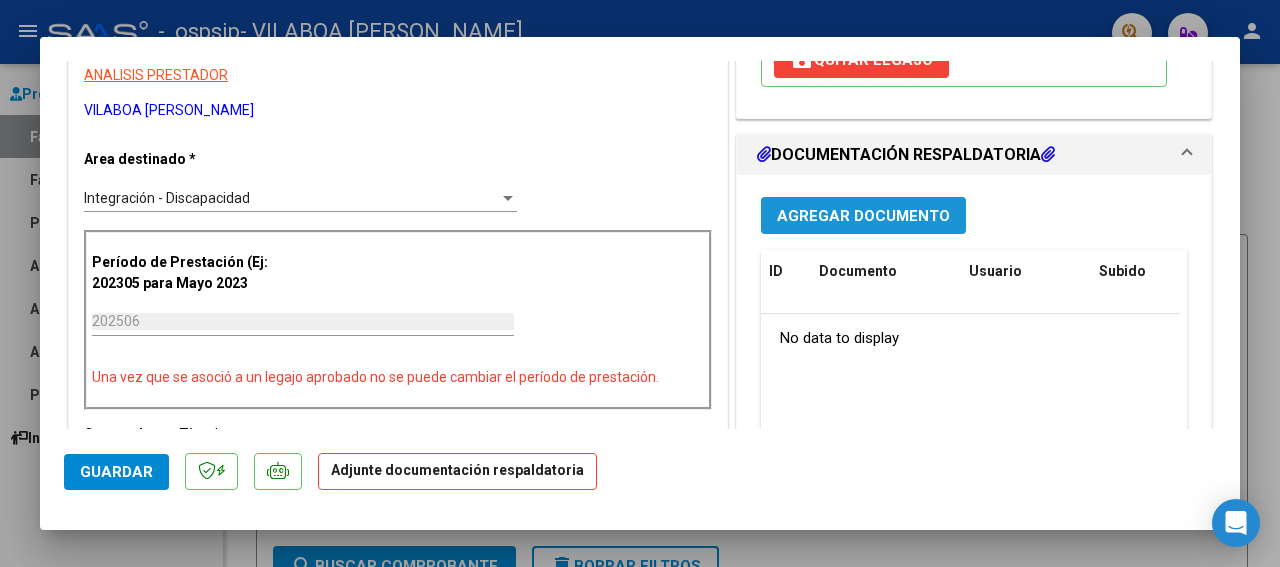 click on "Agregar Documento" at bounding box center (863, 215) 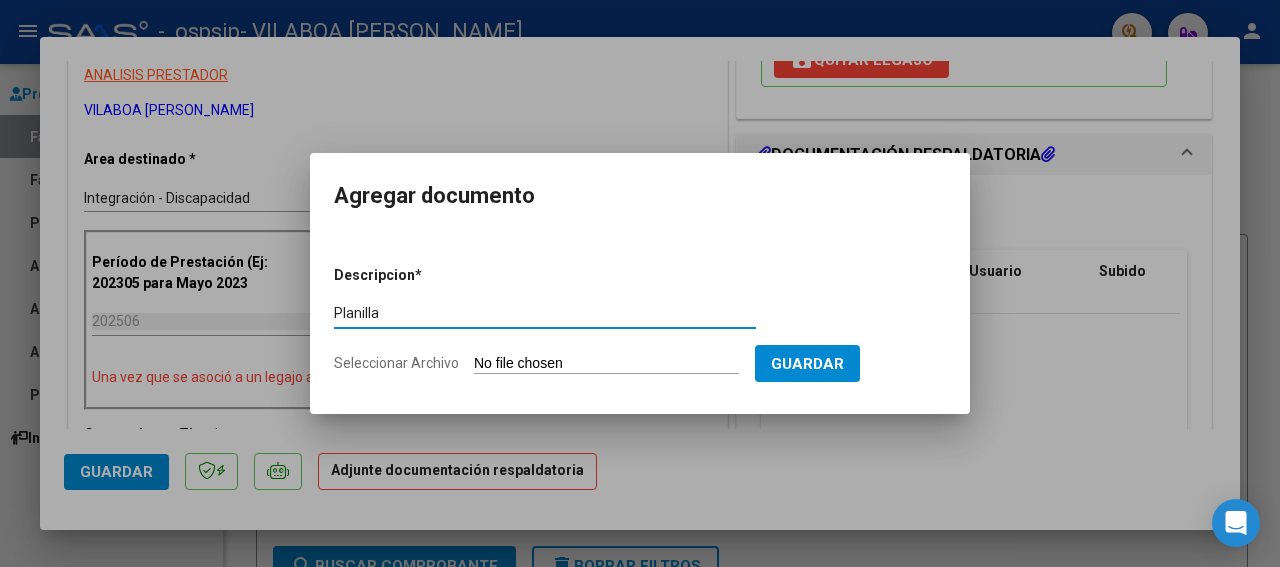 type on "Planilla" 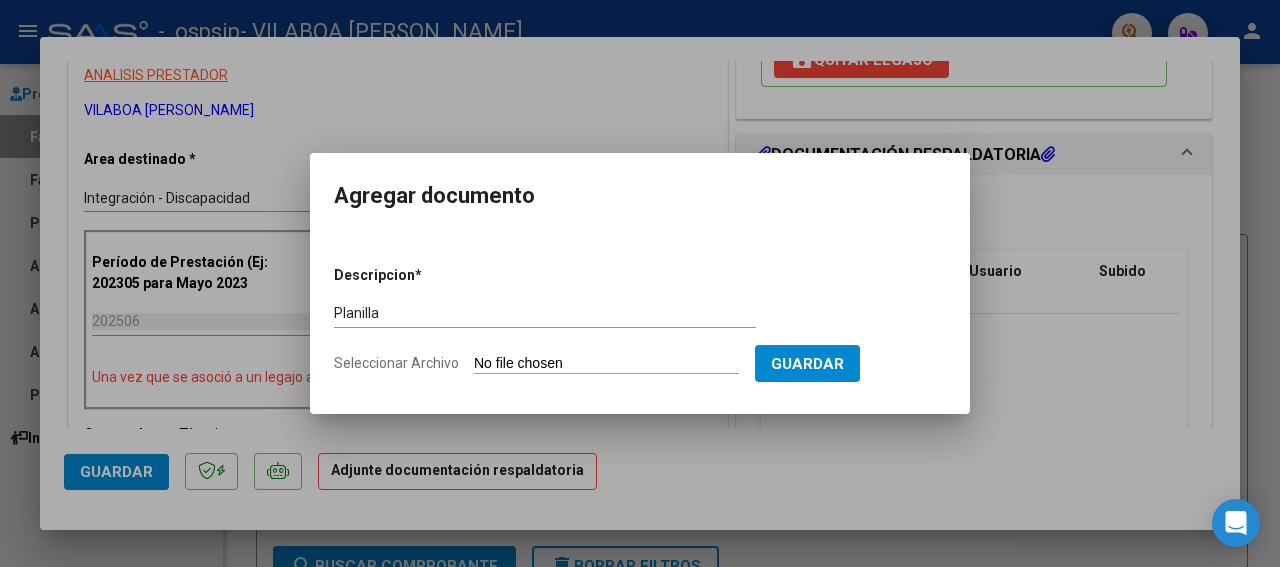 click on "Seleccionar Archivo" at bounding box center [606, 364] 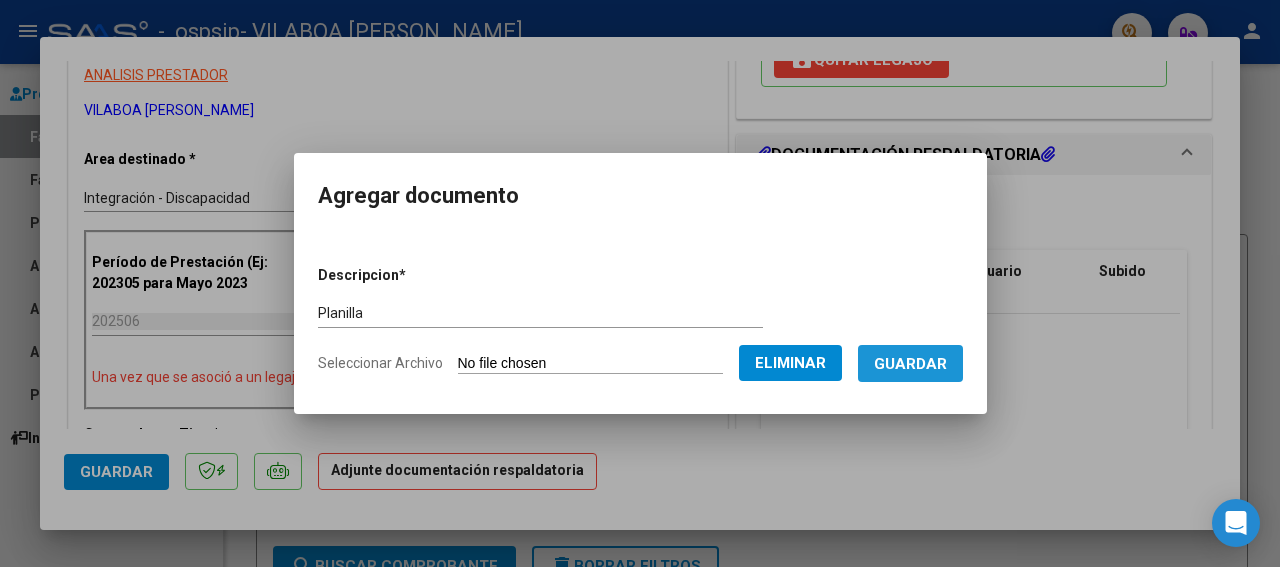 click on "Guardar" at bounding box center (910, 364) 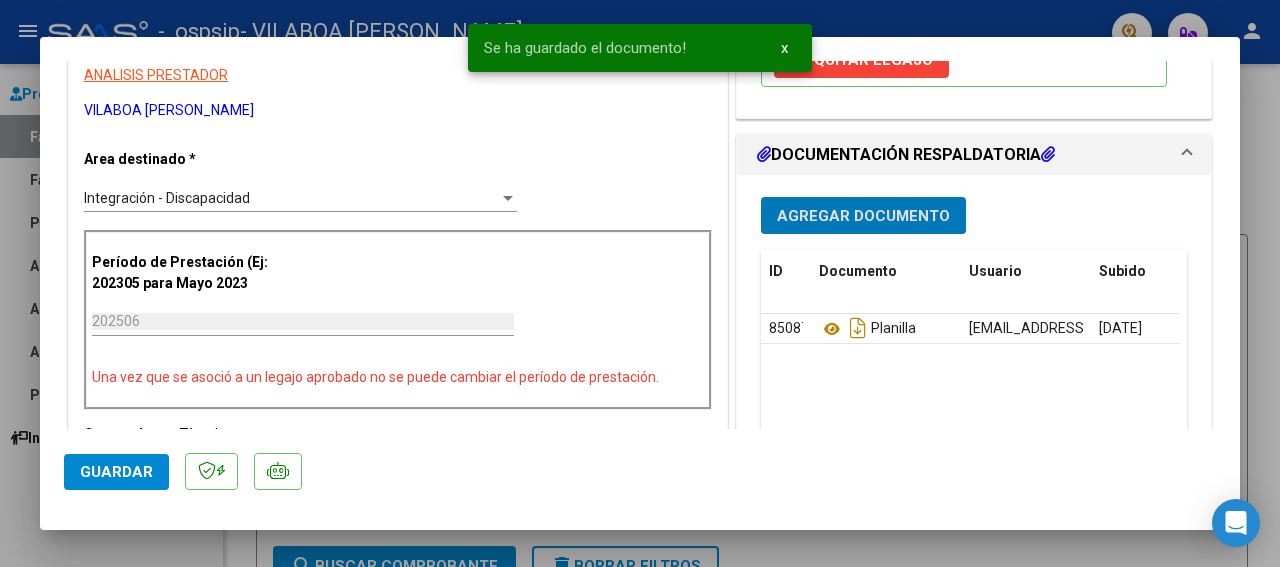 click on "Agregar Documento" at bounding box center (863, 216) 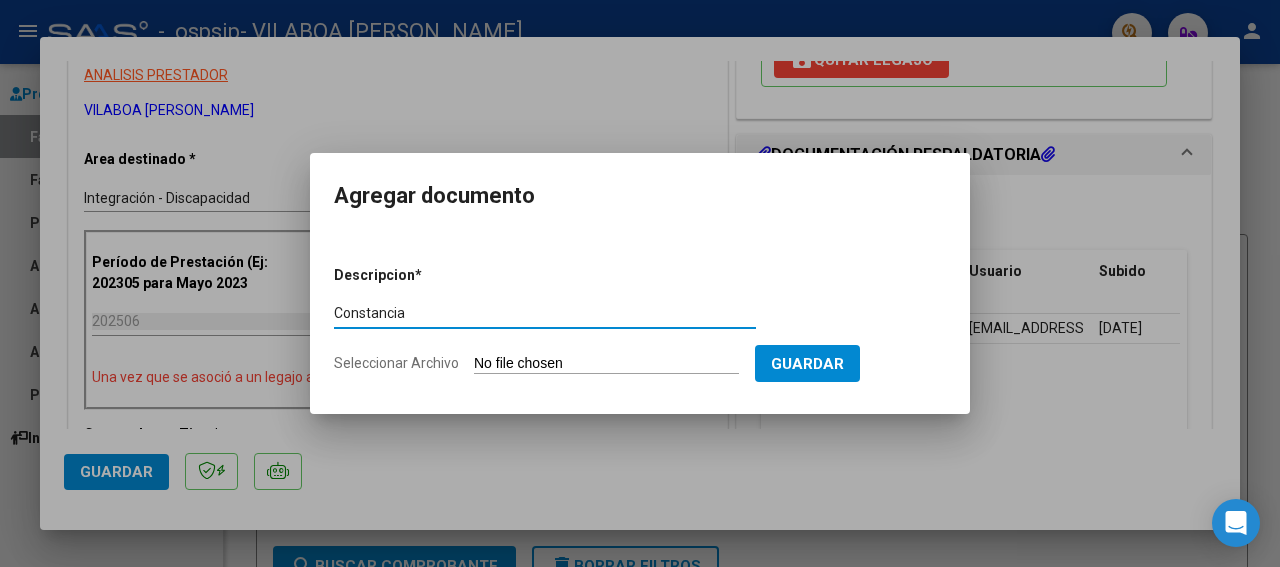 type on "Constancia" 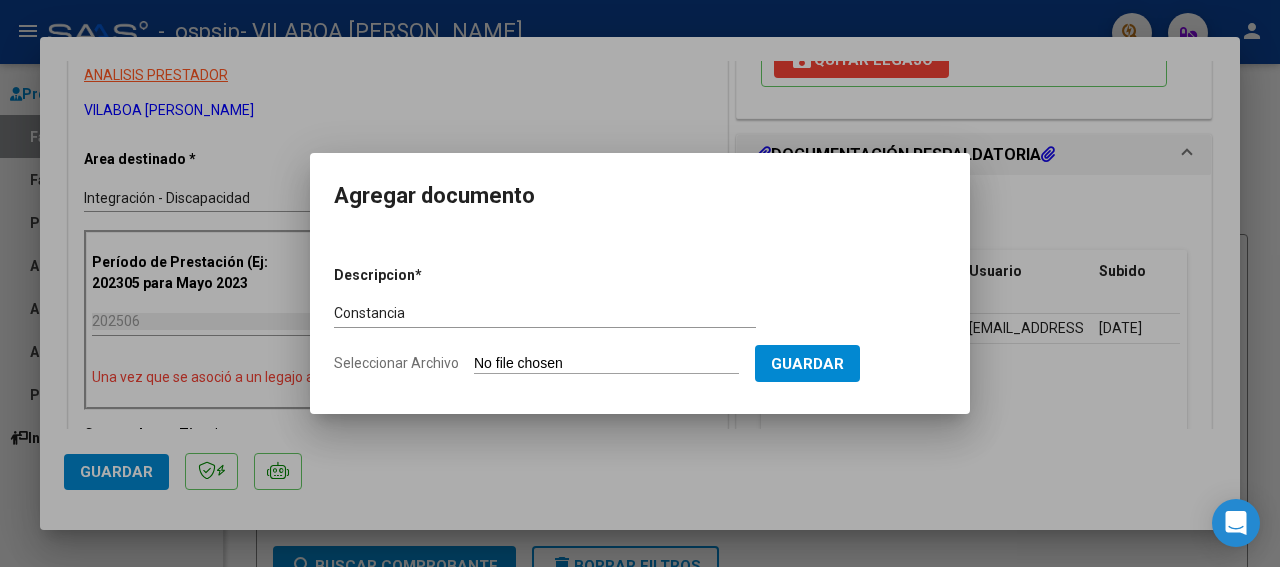 type on "C:\fakepath\Constancia de Alumno.pdf" 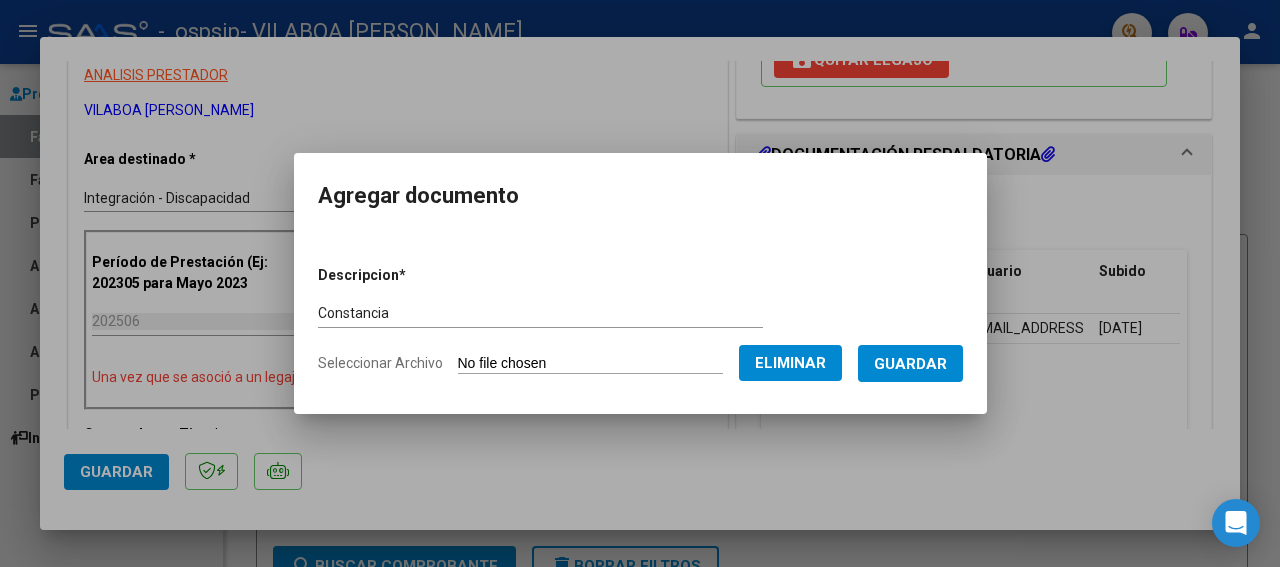 click on "Guardar" at bounding box center (910, 364) 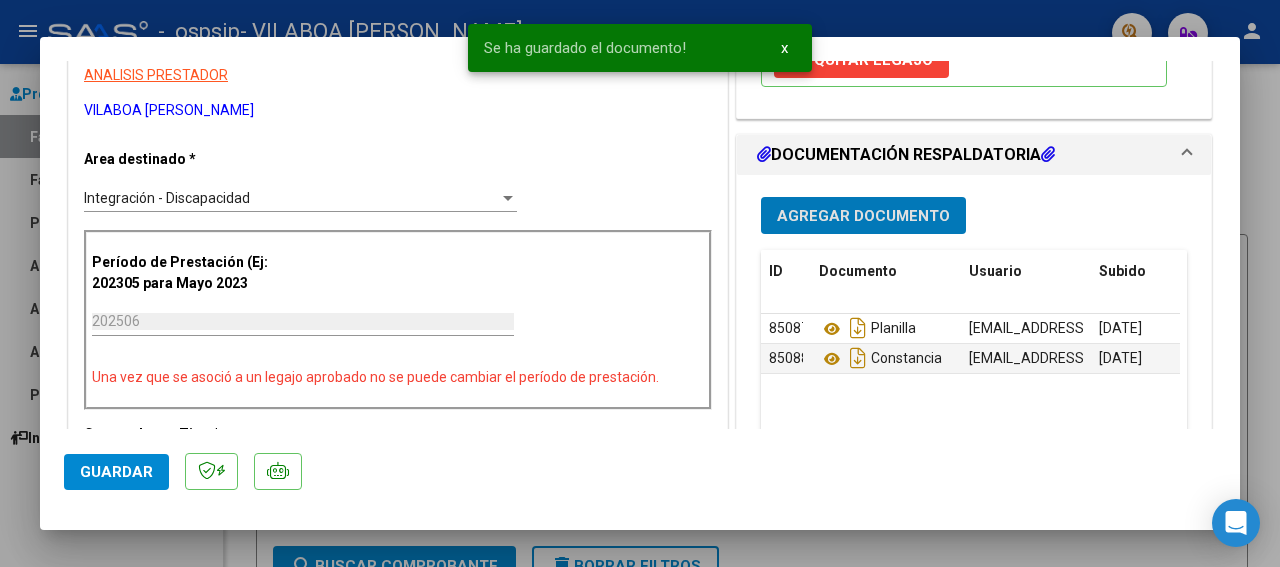 click on "Guardar" 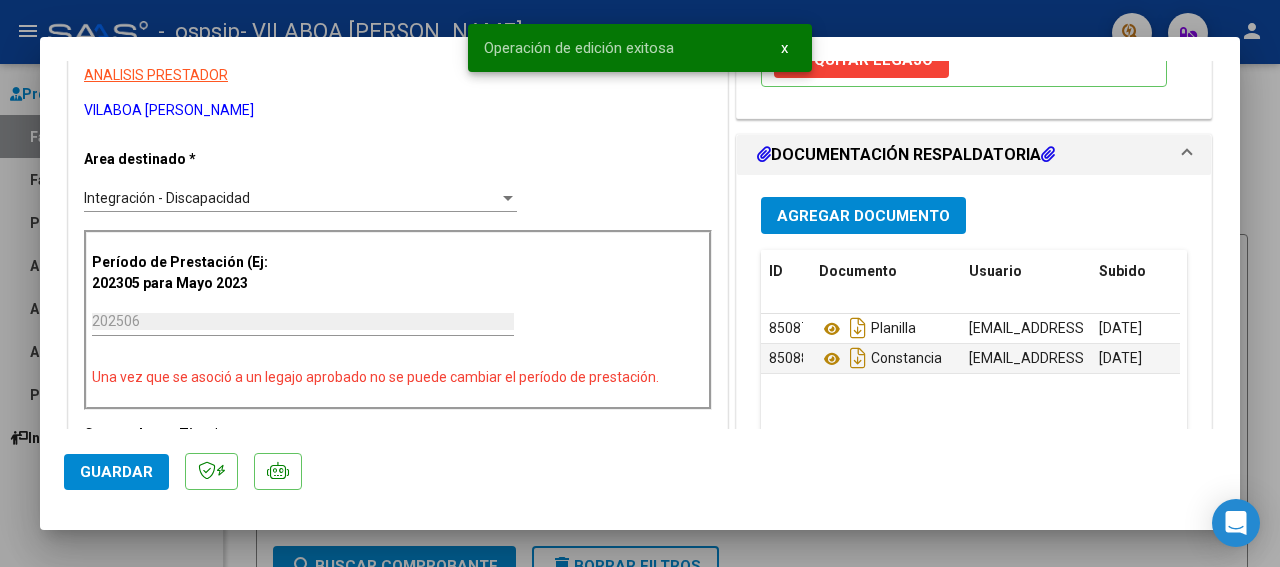 click at bounding box center (640, 283) 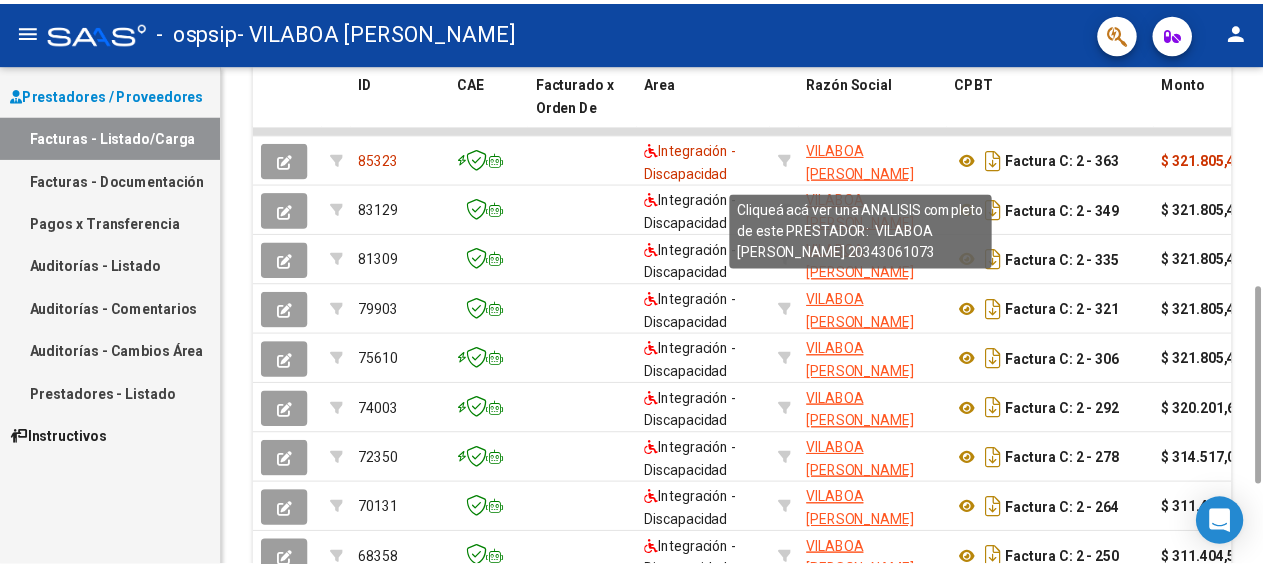scroll, scrollTop: 0, scrollLeft: 0, axis: both 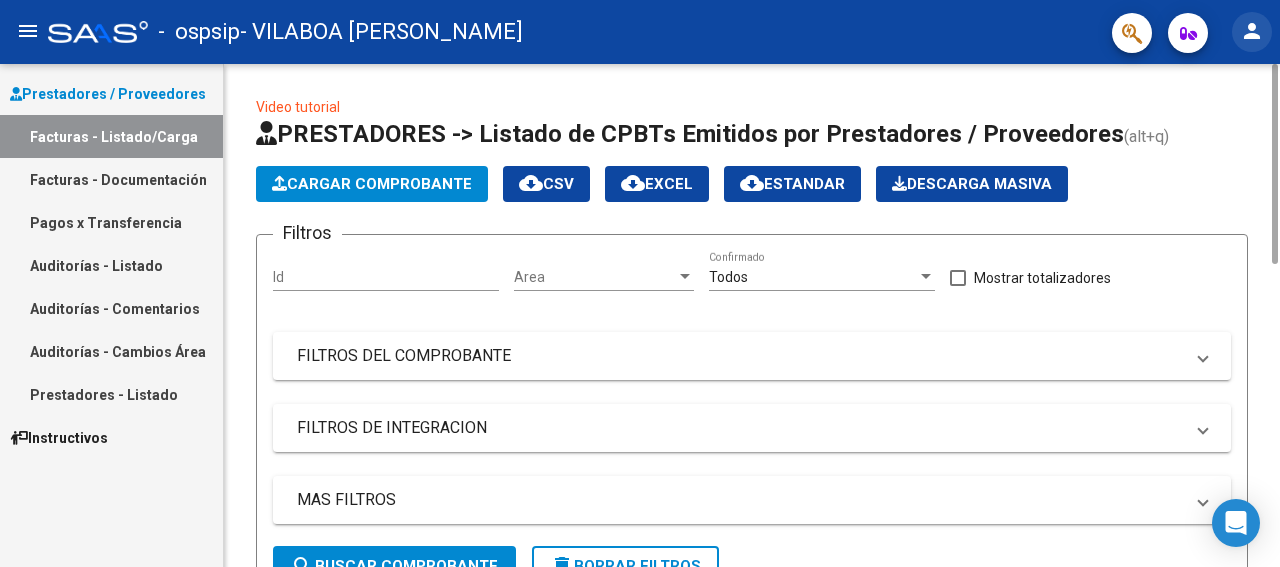 click on "person" 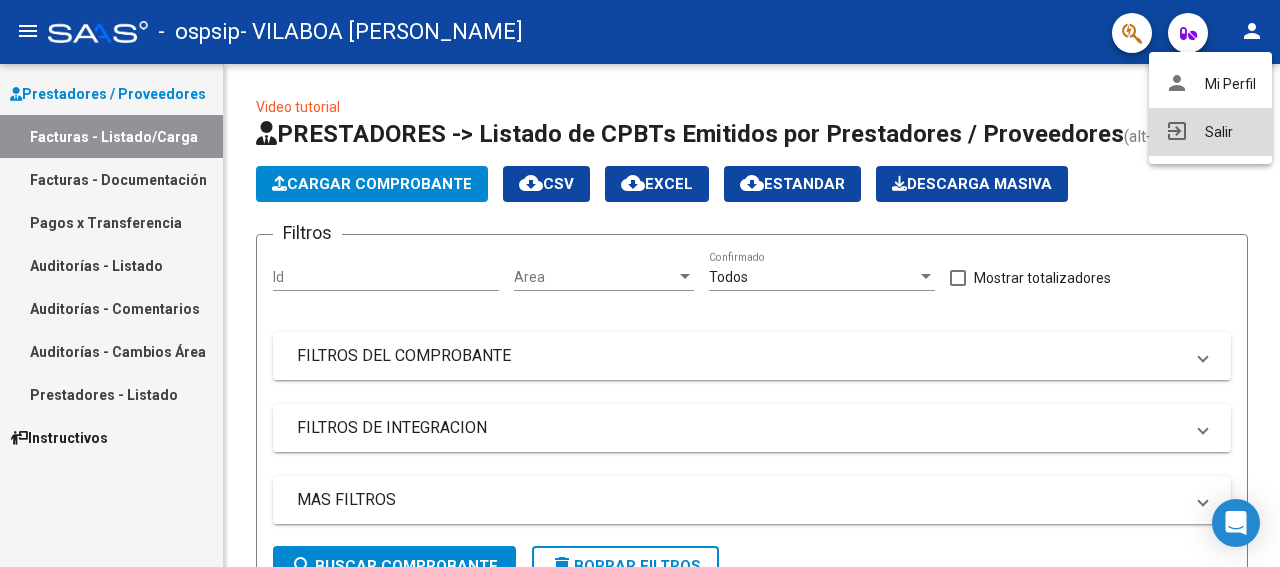click on "exit_to_app  Salir" at bounding box center (1210, 132) 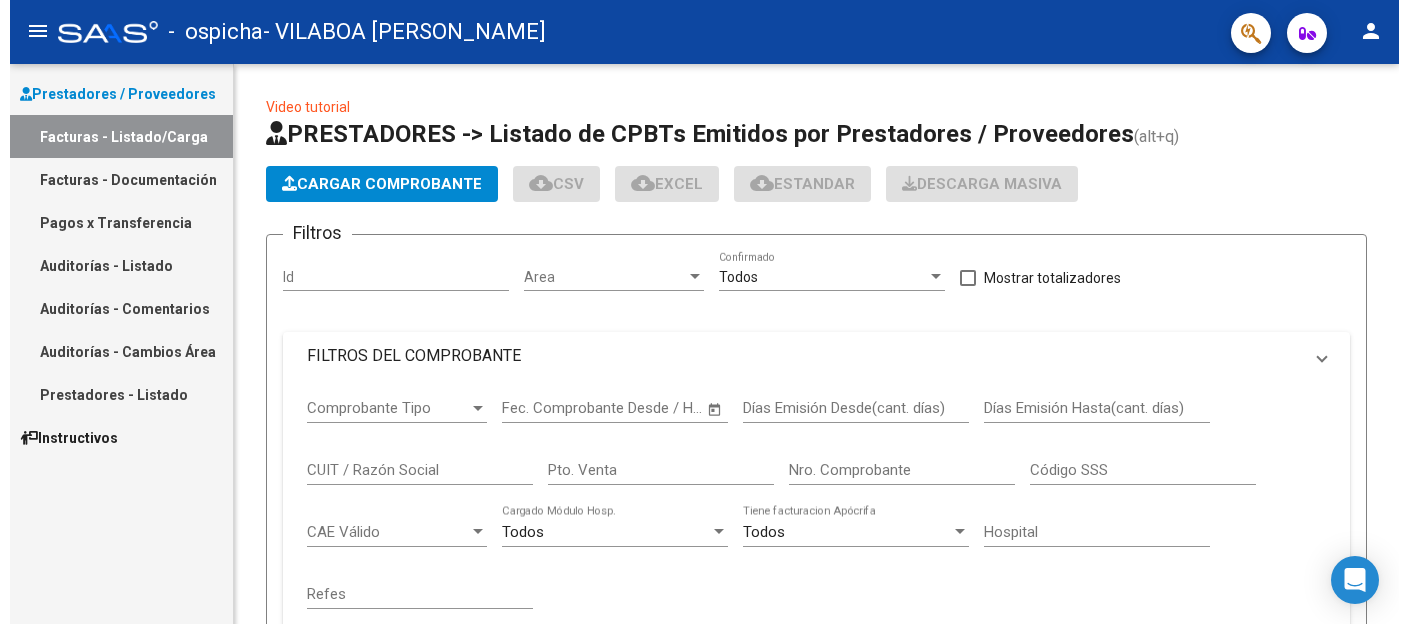 scroll, scrollTop: 0, scrollLeft: 0, axis: both 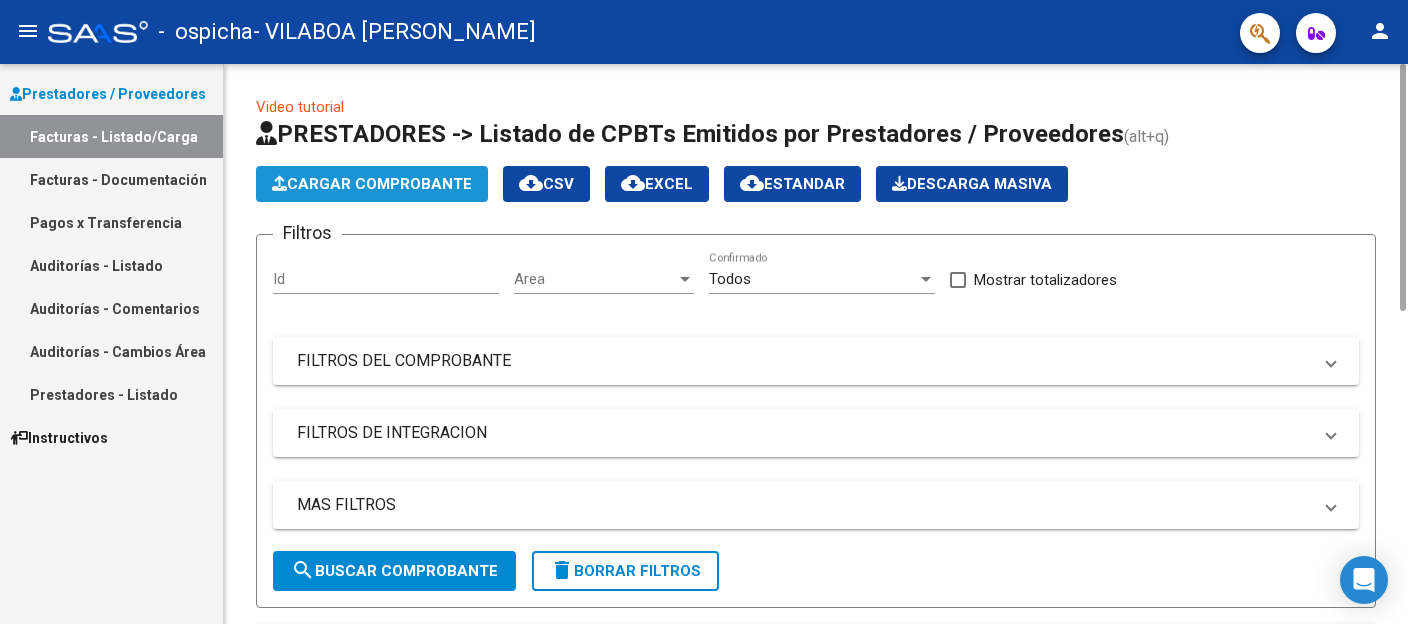 click on "Cargar Comprobante" 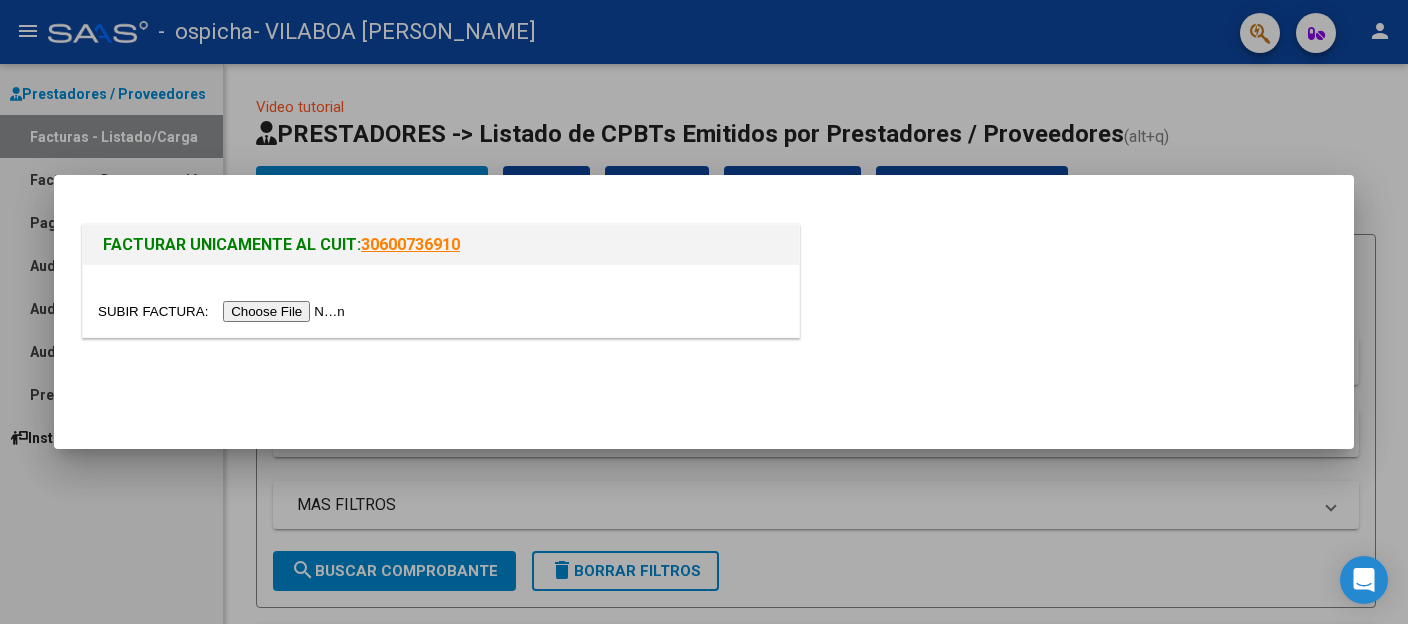 click at bounding box center (224, 311) 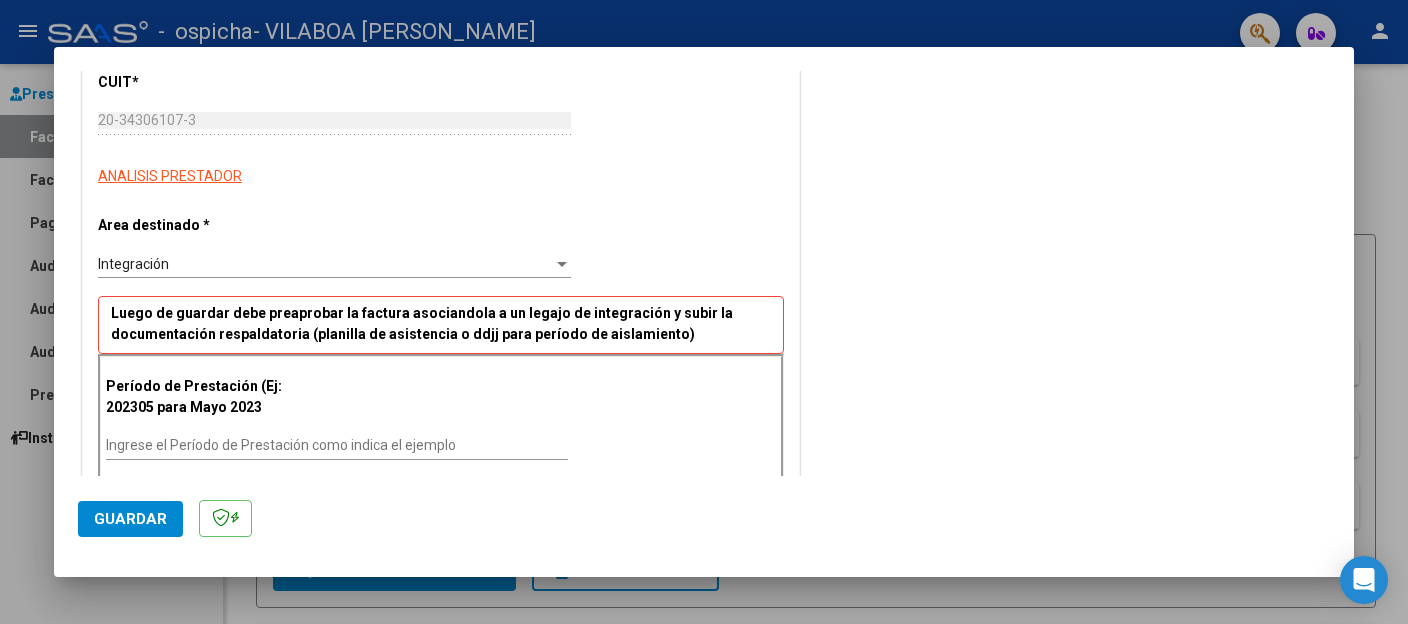 scroll, scrollTop: 304, scrollLeft: 0, axis: vertical 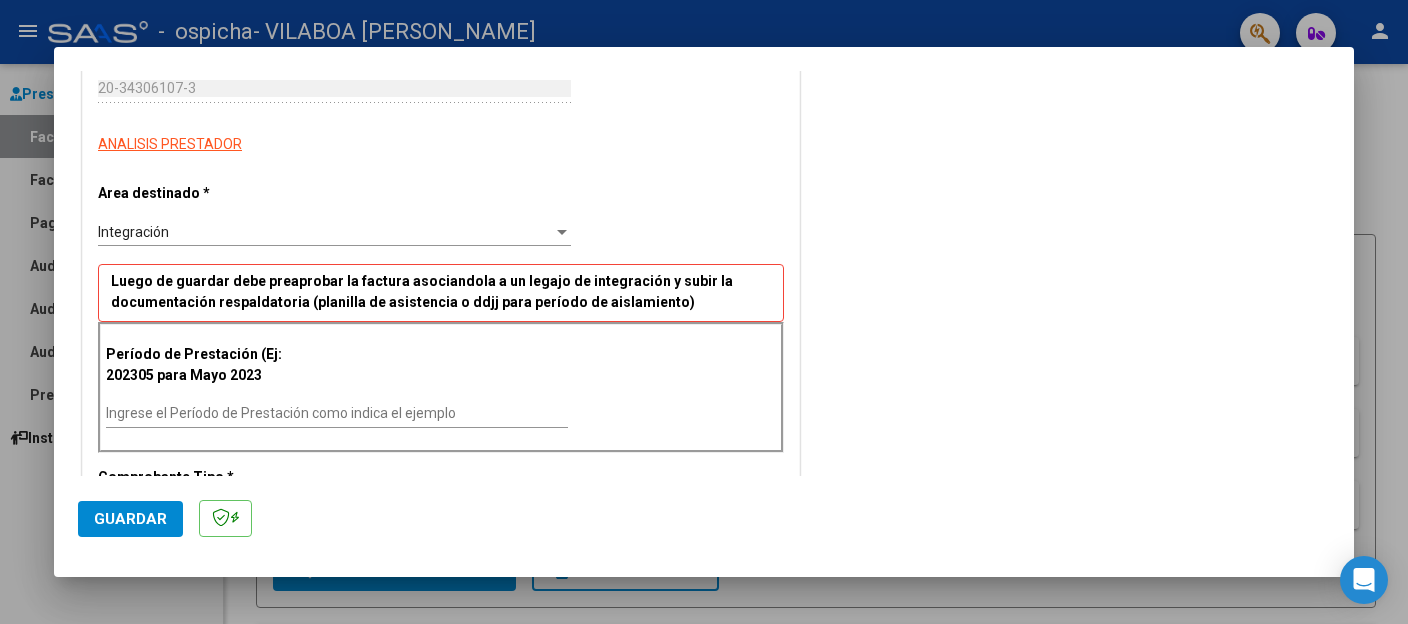 click on "Ingrese el Período de Prestación como indica el ejemplo" at bounding box center [337, 413] 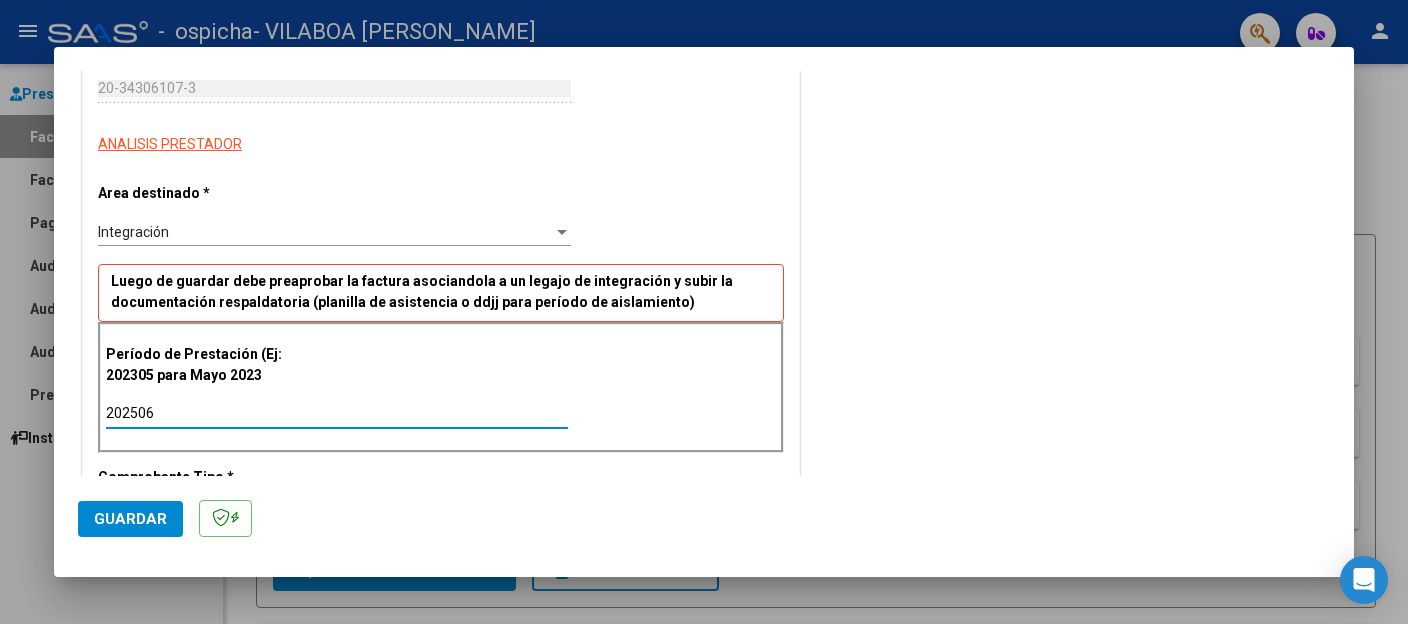 type on "202506" 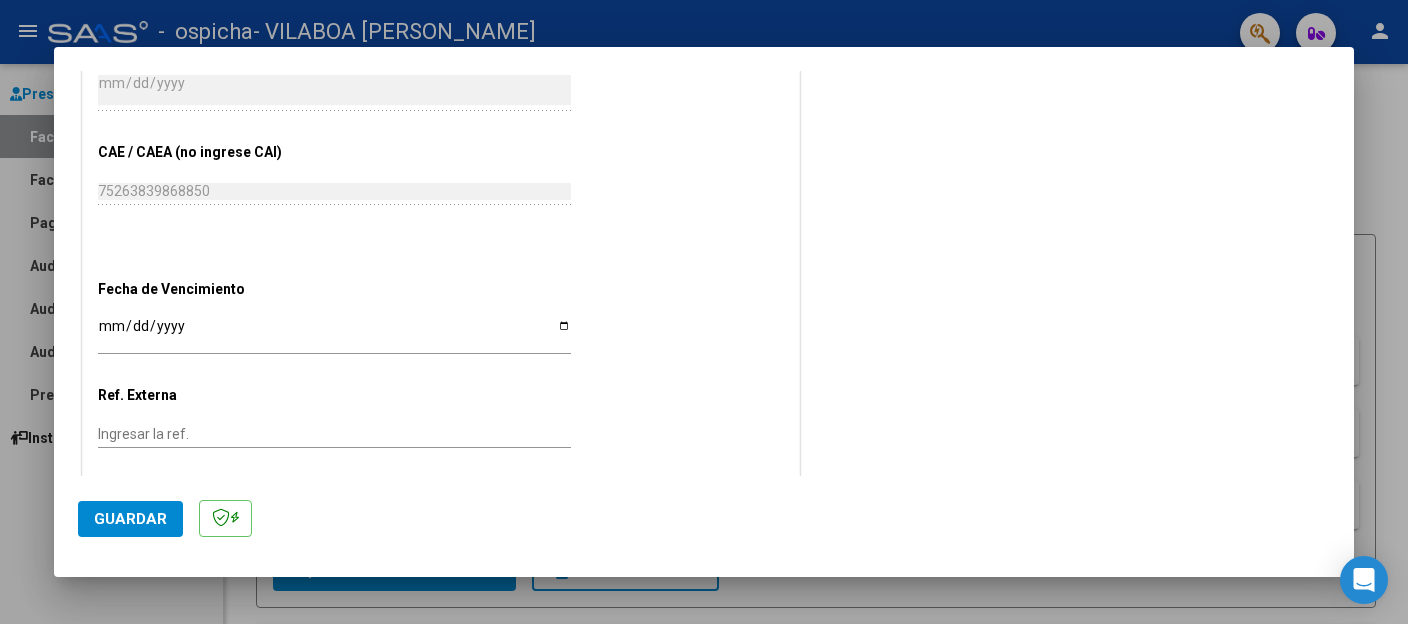 scroll, scrollTop: 1191, scrollLeft: 0, axis: vertical 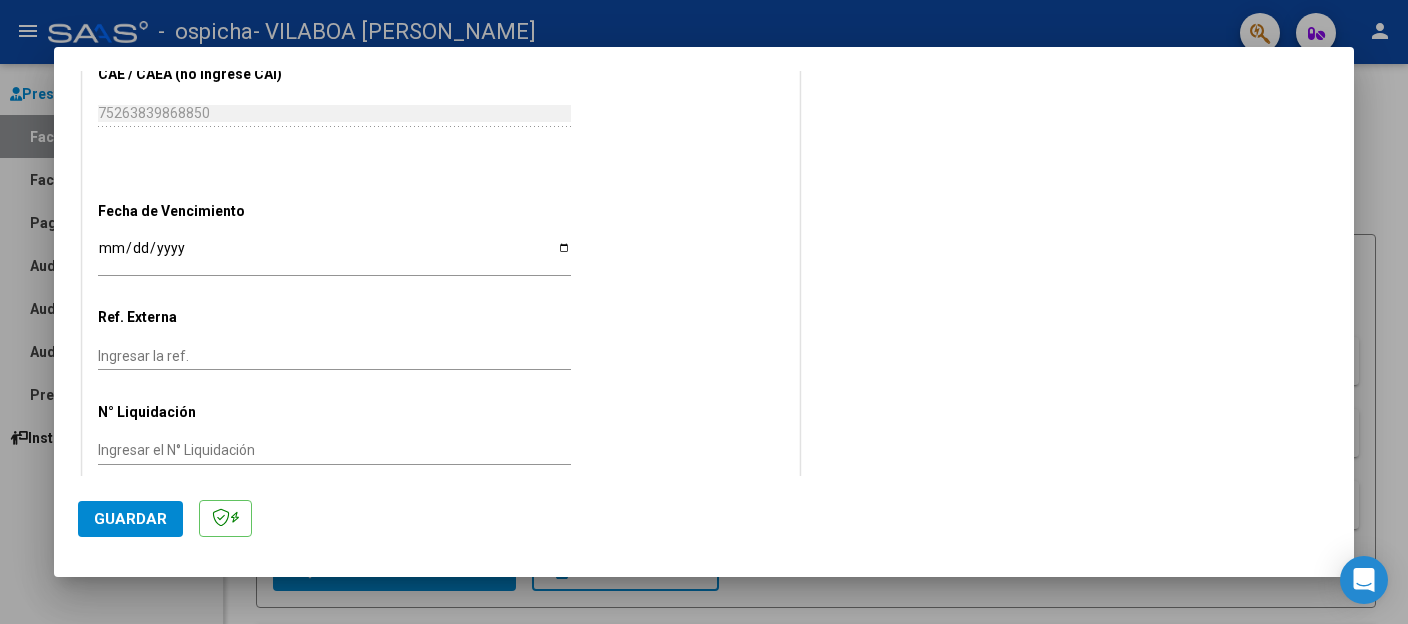 click on "Ingresar la fecha" at bounding box center (334, 255) 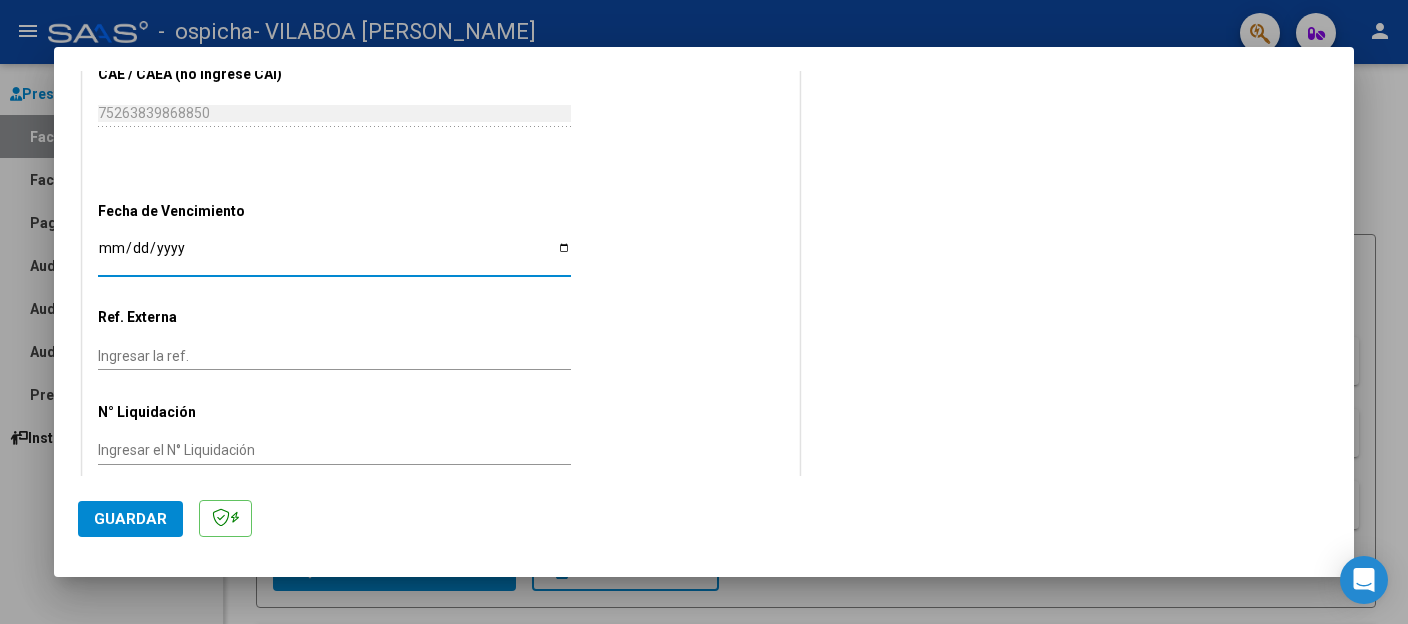 type on "[DATE]" 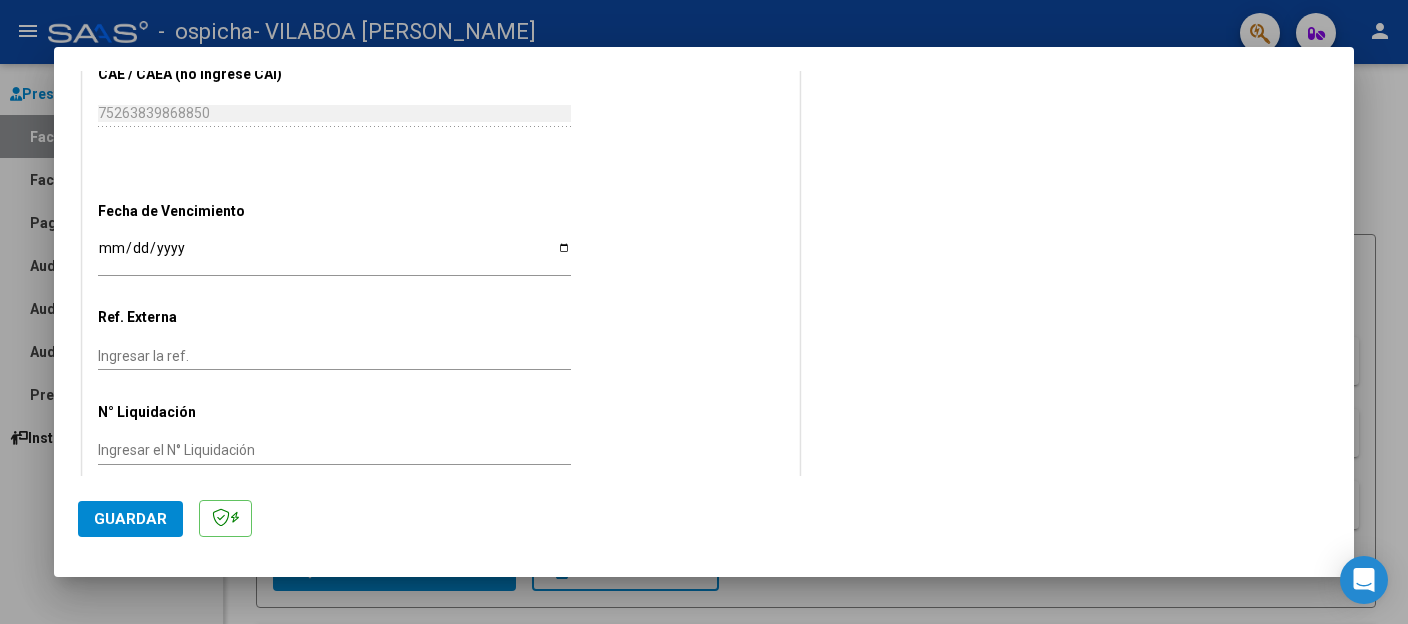 click on "CUIT  *   20-34306107-3 Ingresar CUIT  ANALISIS PRESTADOR  Area destinado * Integración Seleccionar Area Luego de guardar debe preaprobar la factura asociandola a un legajo de integración y subir la documentación respaldatoria (planilla de asistencia o ddjj para período de aislamiento)  Período de Prestación (Ej: 202305 para Mayo 2023    202506 Ingrese el Período de Prestación como indica el ejemplo   Comprobante Tipo * Factura C Seleccionar Tipo Punto de Venta  *   2 Ingresar el Nro.  Número  *   369 Ingresar el Nro.  Monto  *   $ 345.642,88 Ingresar el monto  Fecha del Cpbt.  *   2025-07-01 Ingresar la fecha  CAE / CAEA (no ingrese CAI)    75263839868850 Ingresar el CAE o CAEA (no ingrese CAI)  Fecha de Vencimiento    2025-07-11 Ingresar la fecha  Ref. Externa    Ingresar la ref.  N° Liquidación    Ingresar el N° Liquidación" at bounding box center [441, -190] 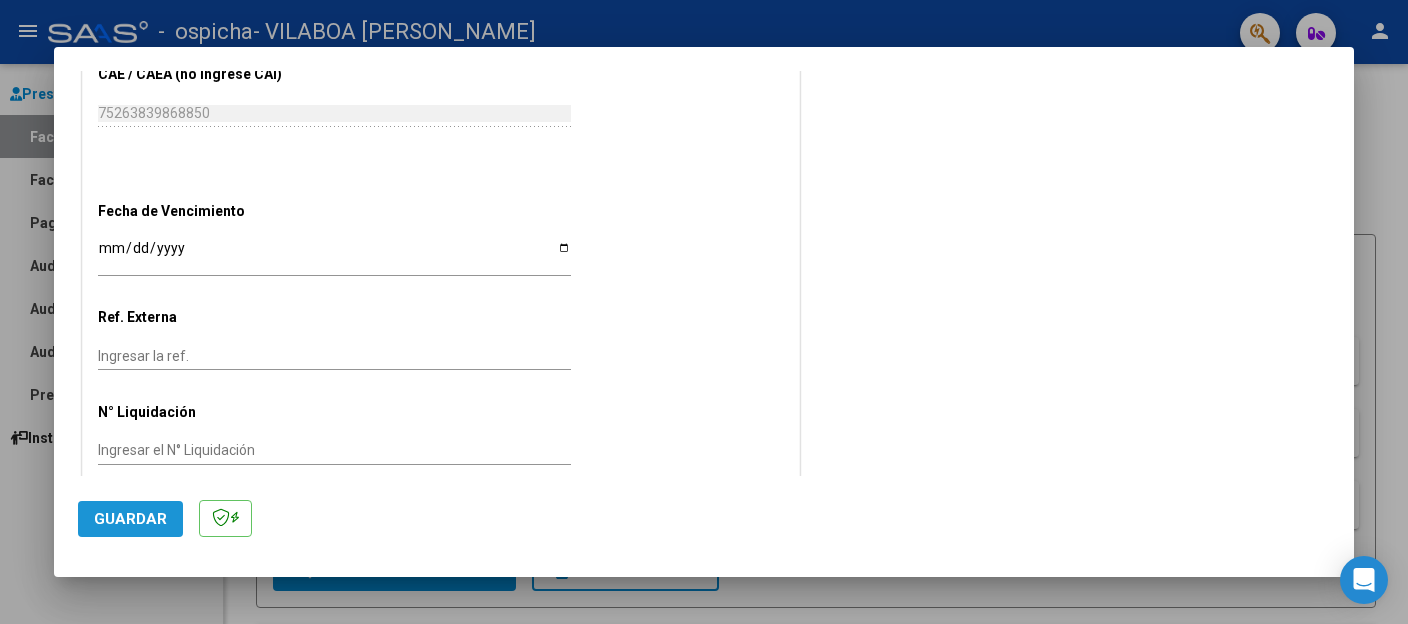 click on "Guardar" 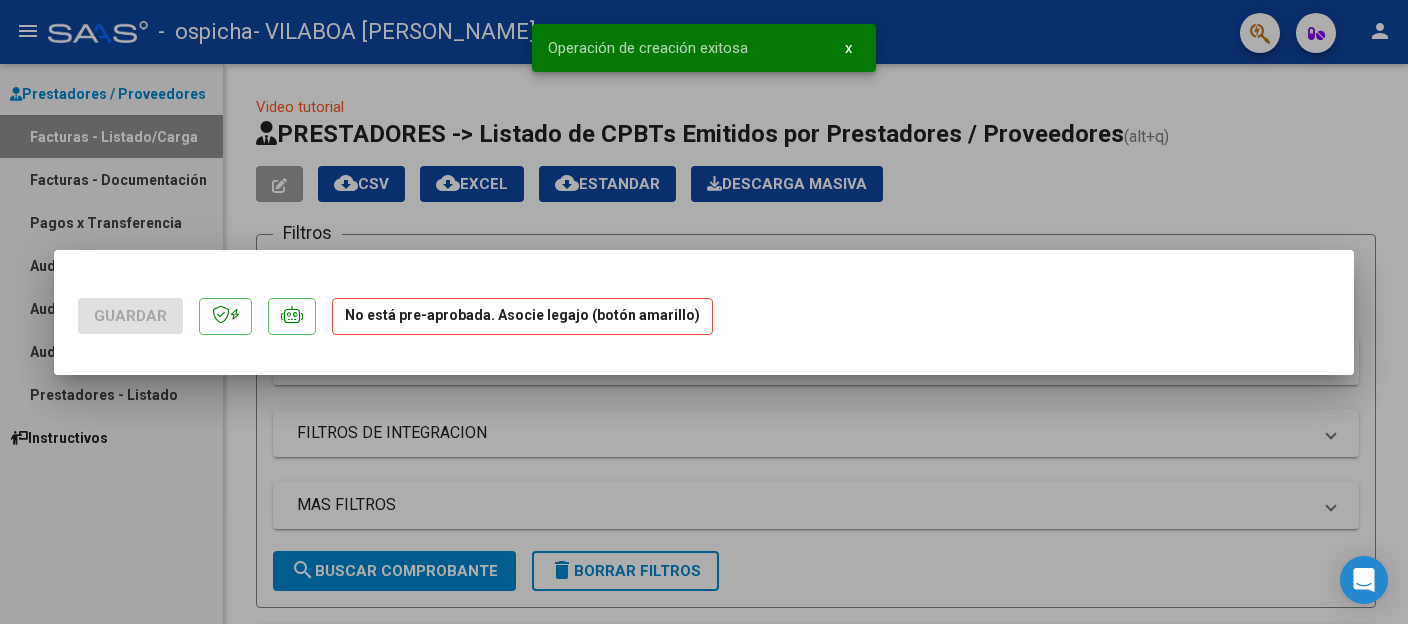 scroll, scrollTop: 0, scrollLeft: 0, axis: both 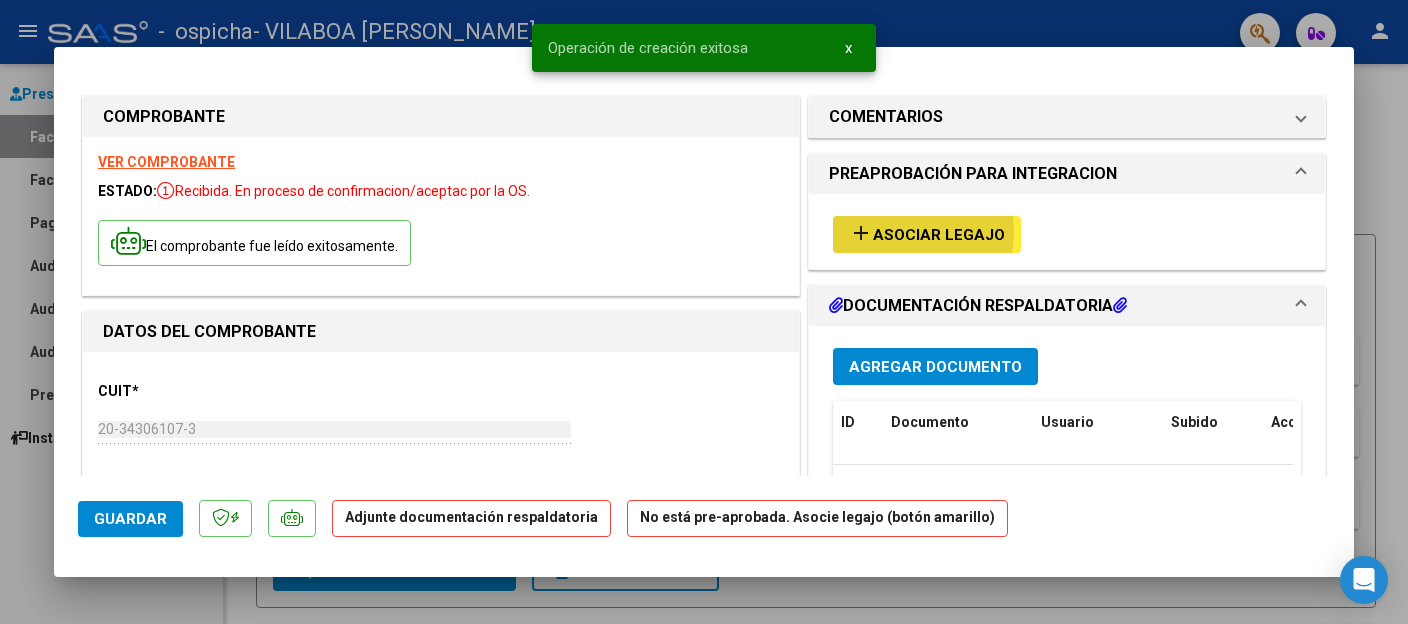 click on "Asociar Legajo" at bounding box center (939, 235) 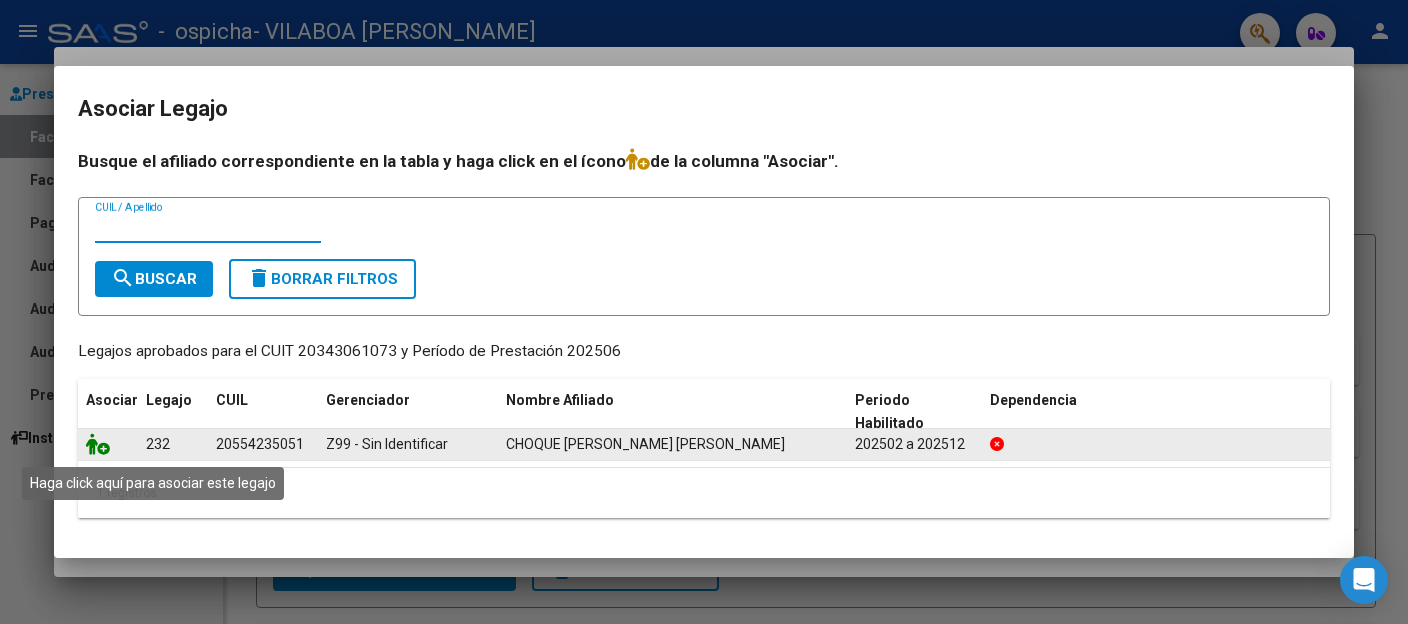 click 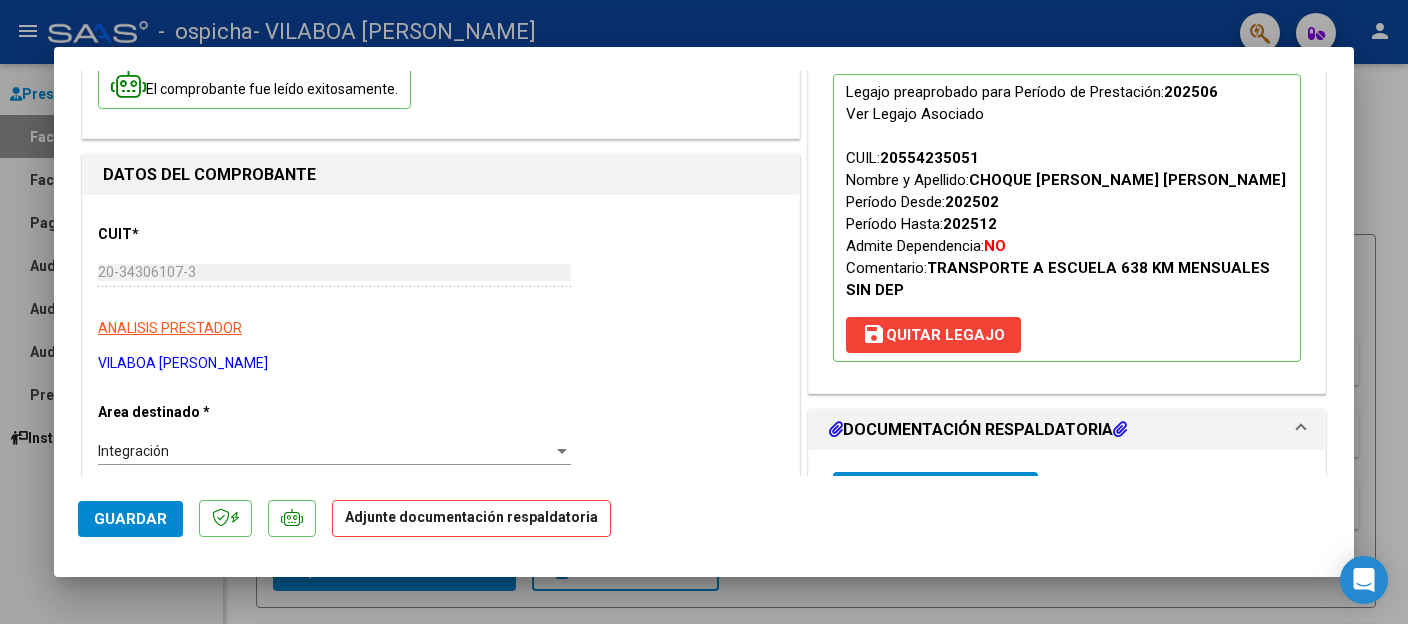 scroll, scrollTop: 202, scrollLeft: 0, axis: vertical 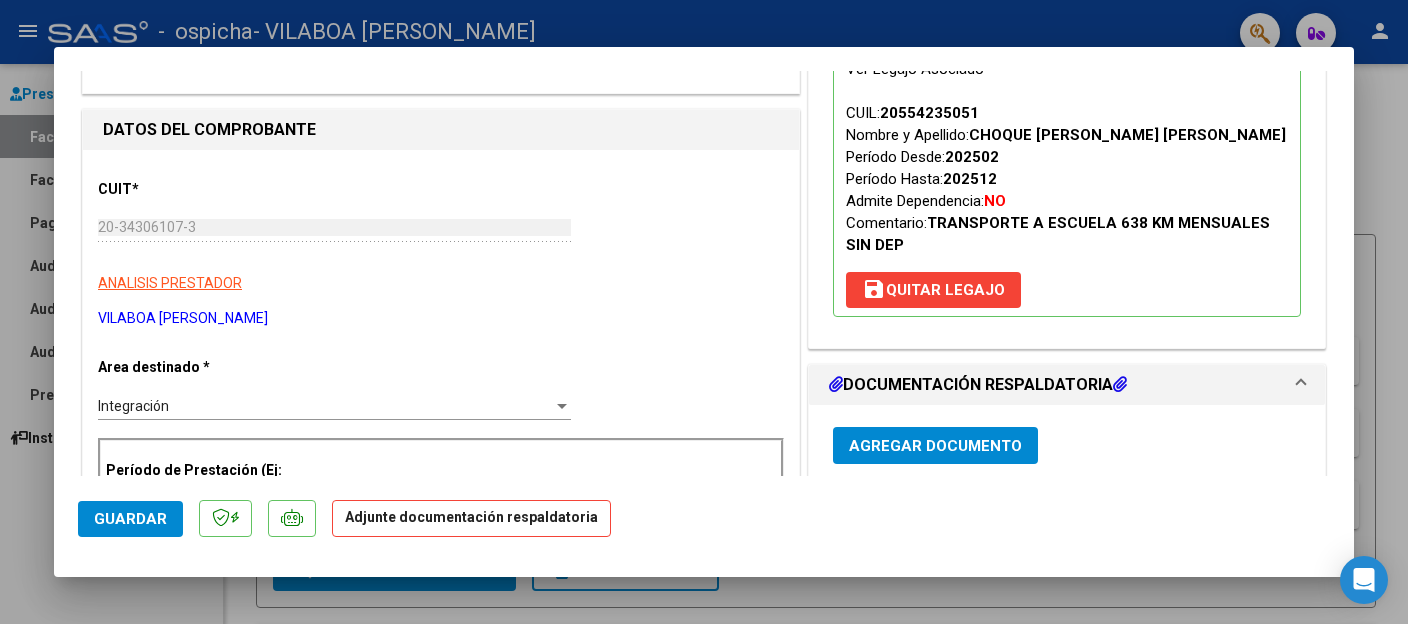 click on "Agregar Documento" at bounding box center (935, 446) 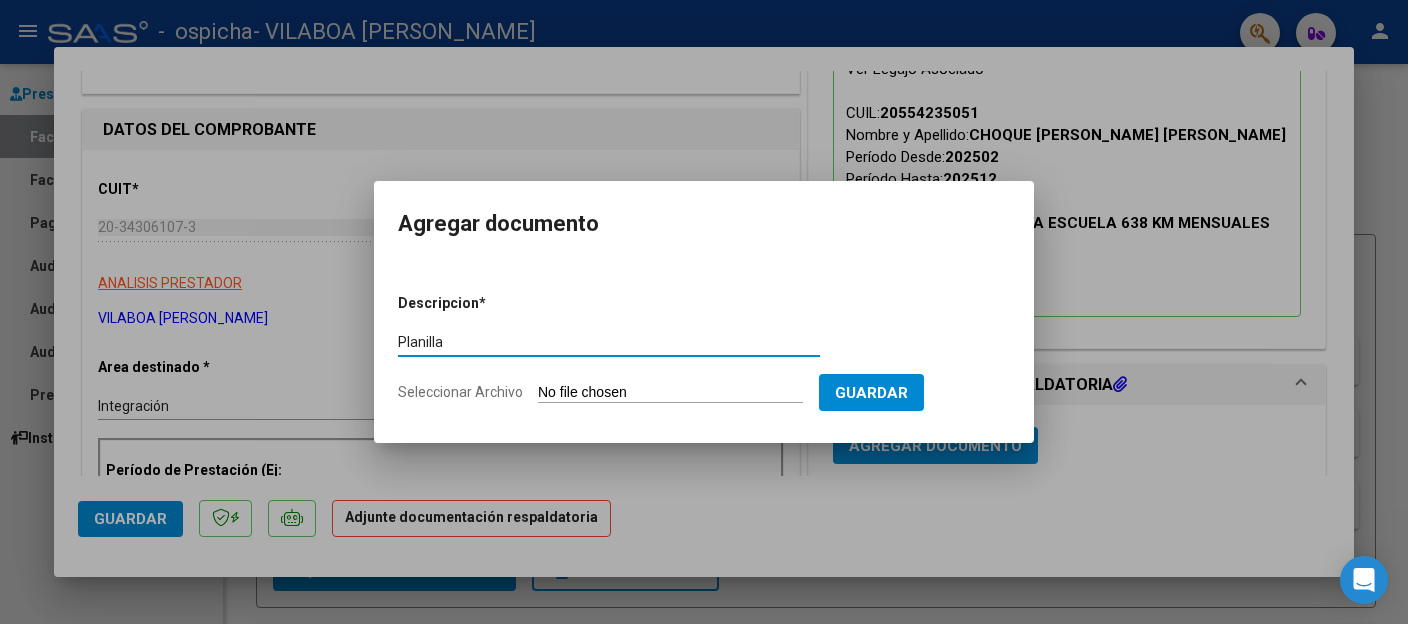 type on "Planilla" 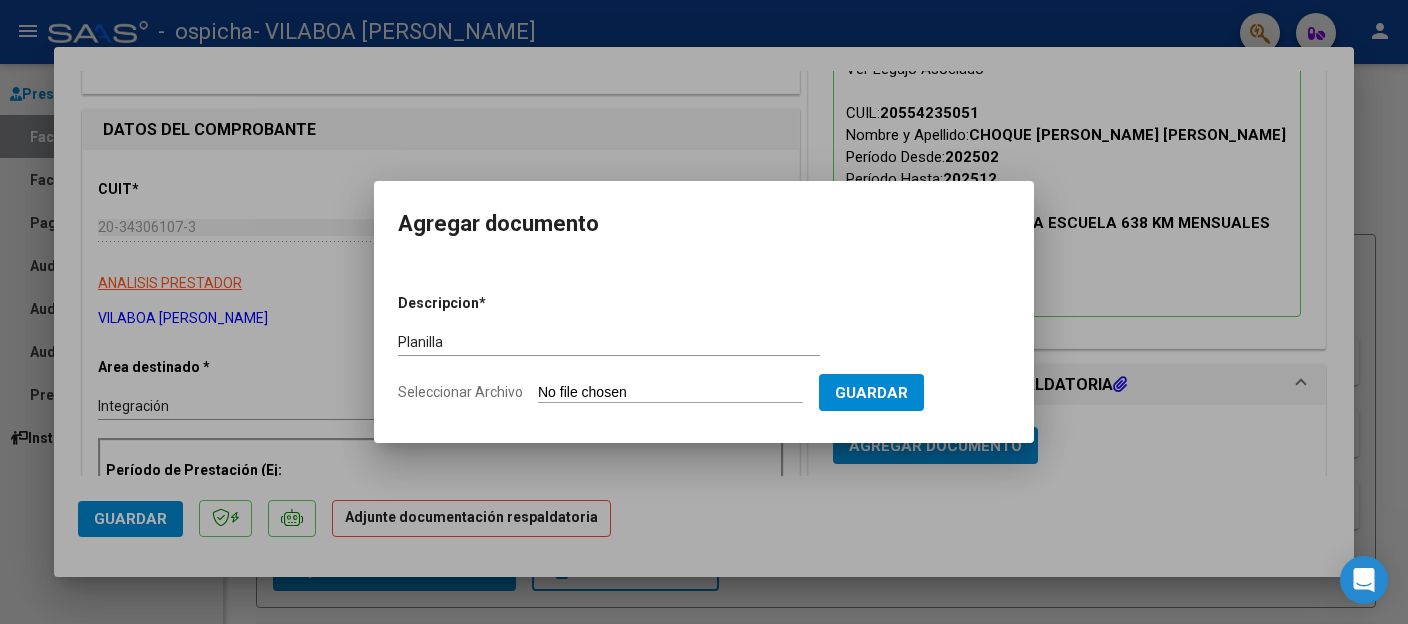 click on "Seleccionar Archivo" at bounding box center (670, 393) 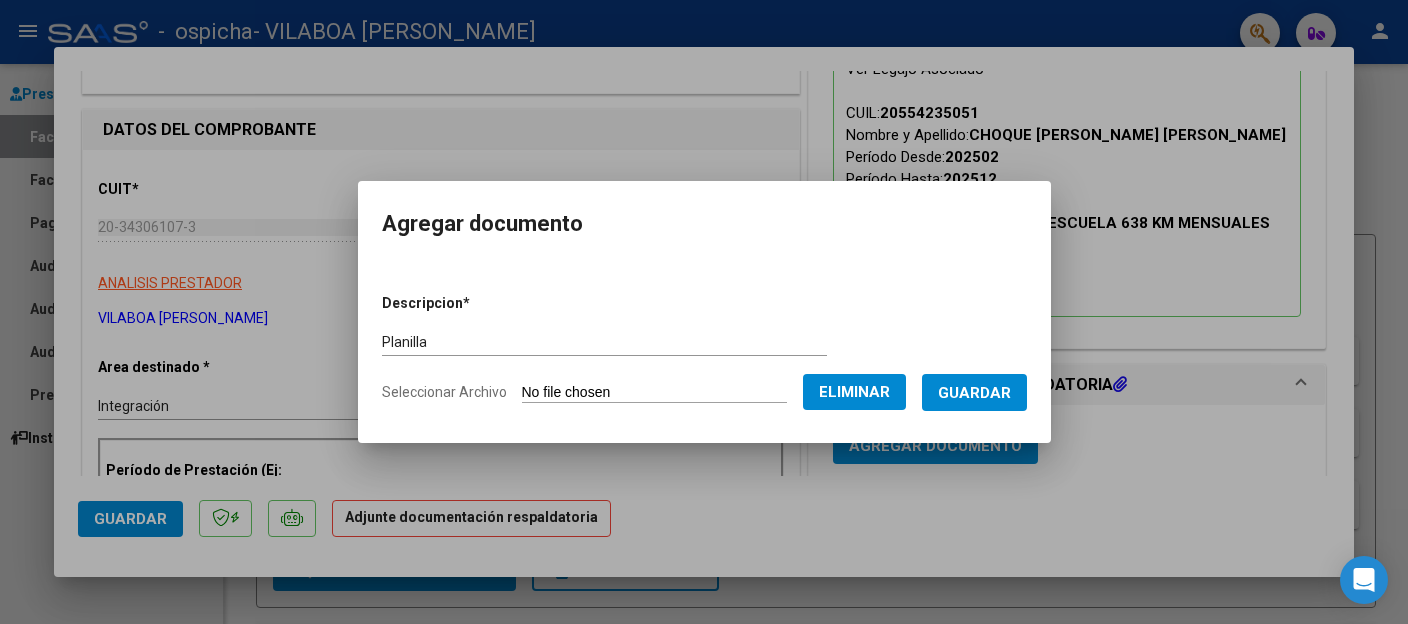click on "Guardar" at bounding box center (974, 393) 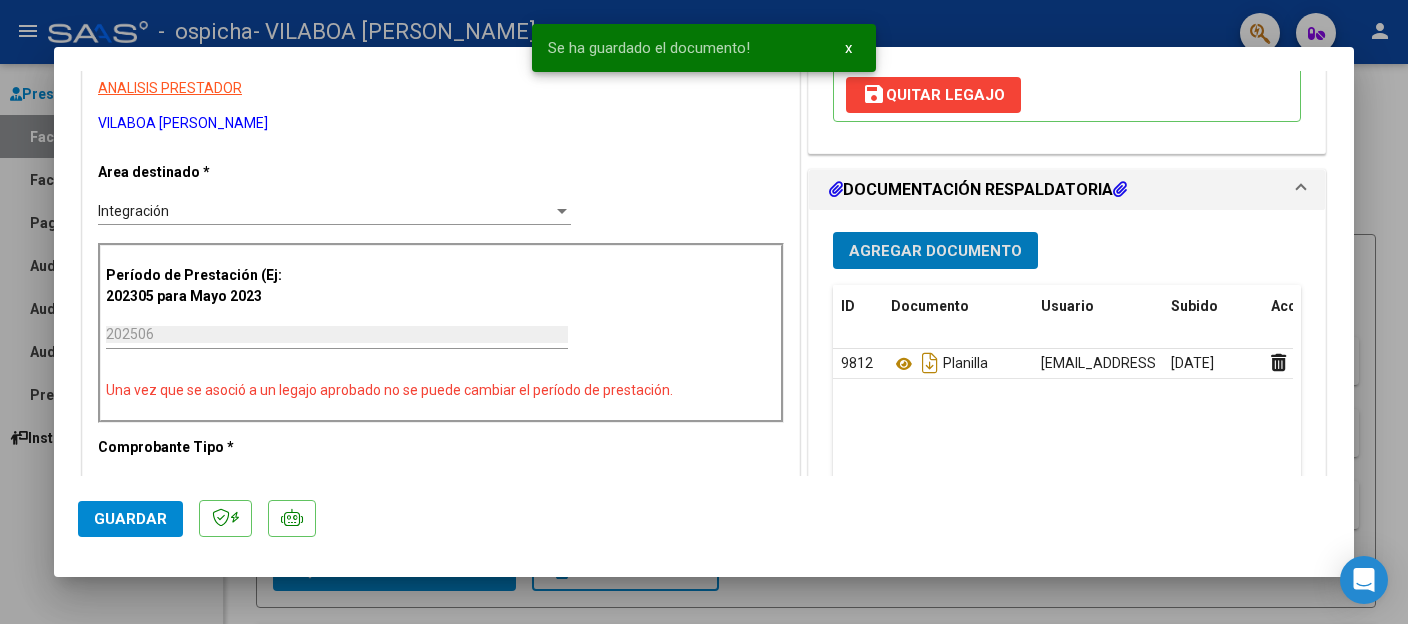 scroll, scrollTop: 405, scrollLeft: 0, axis: vertical 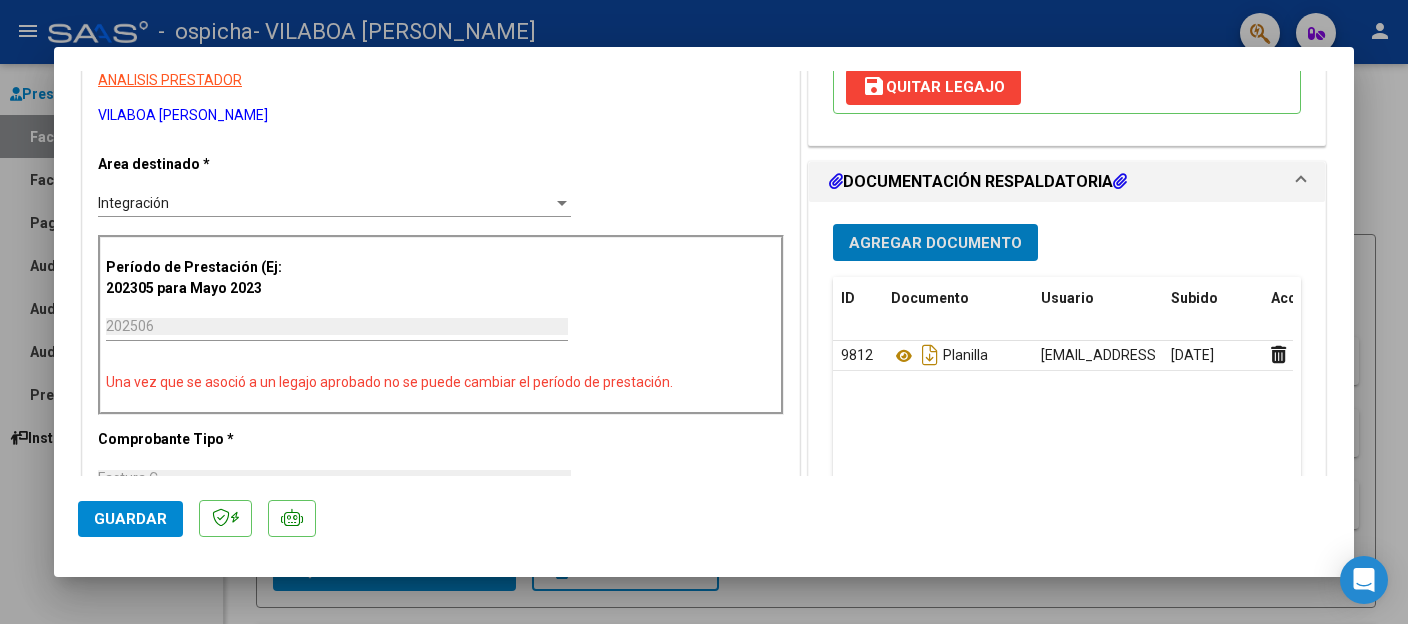 click on "Guardar" 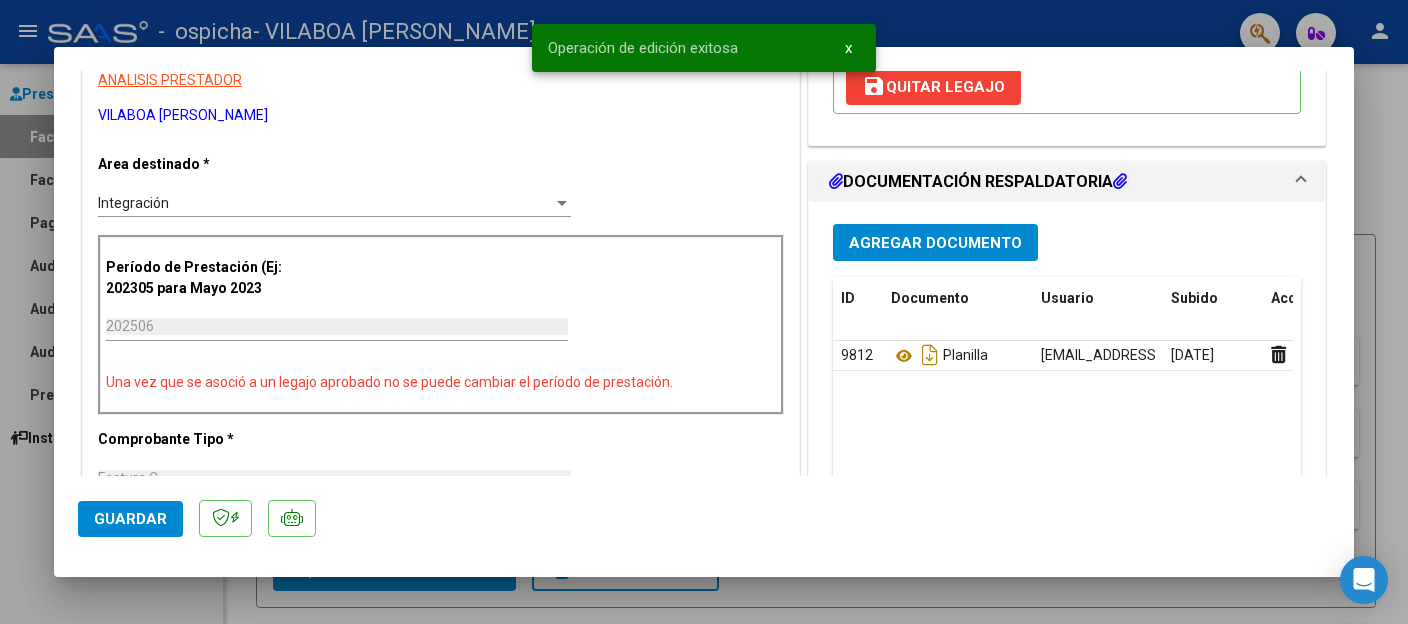 click at bounding box center [704, 312] 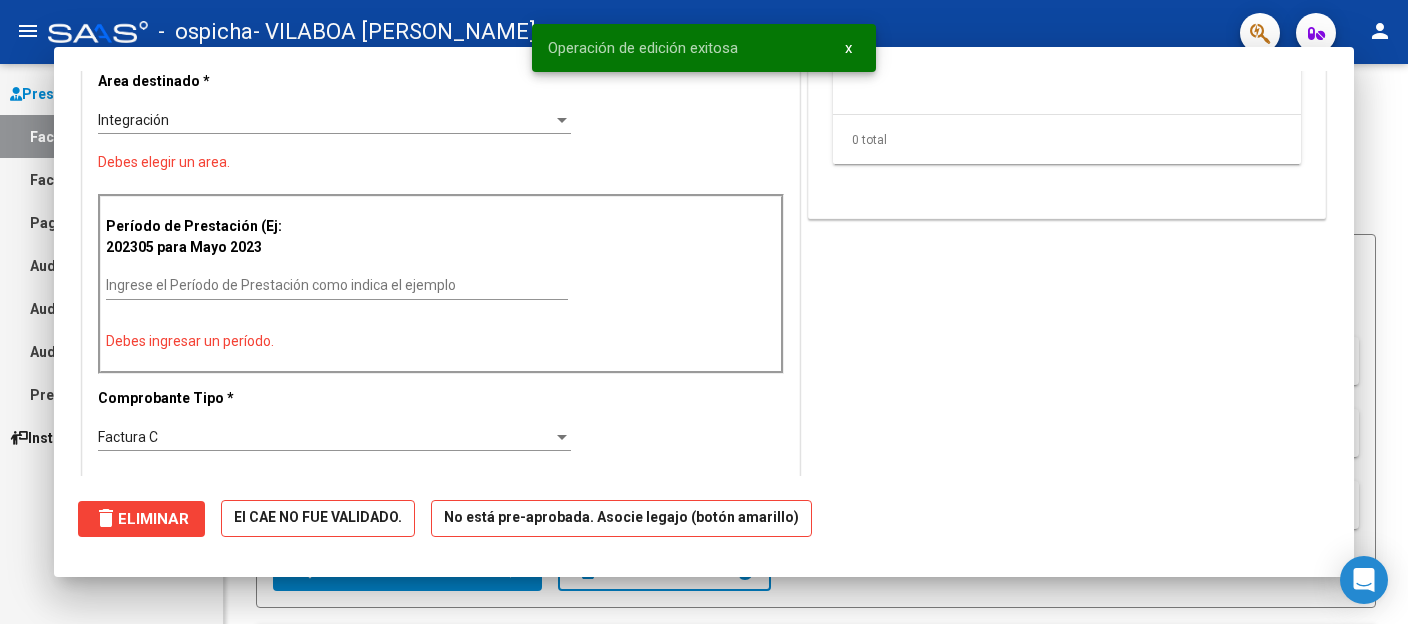 scroll, scrollTop: 0, scrollLeft: 0, axis: both 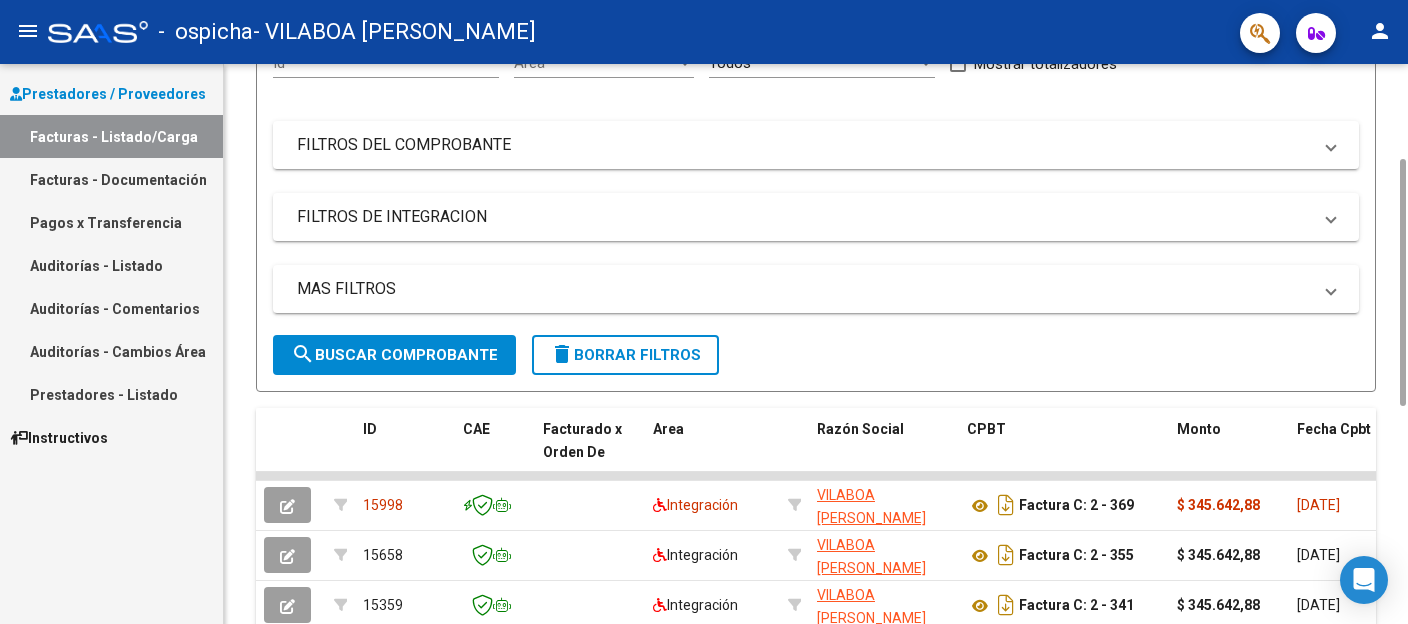 click on "person" 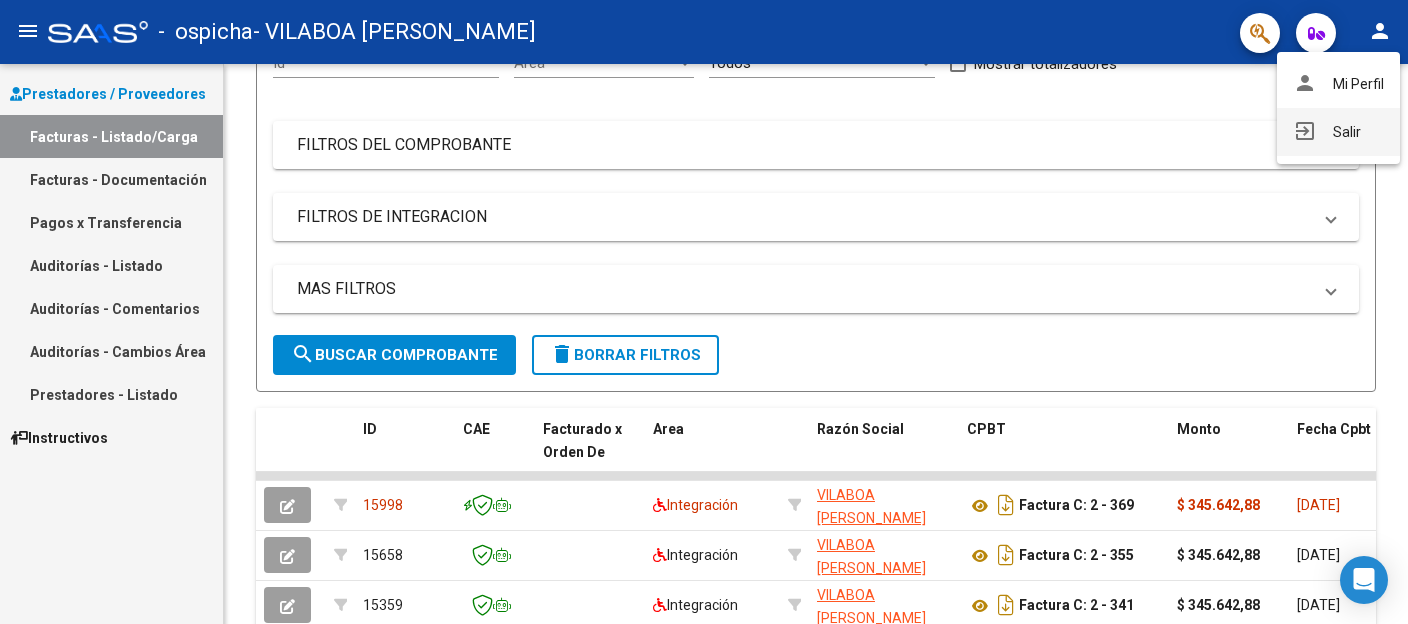 click on "exit_to_app  Salir" at bounding box center [1338, 132] 